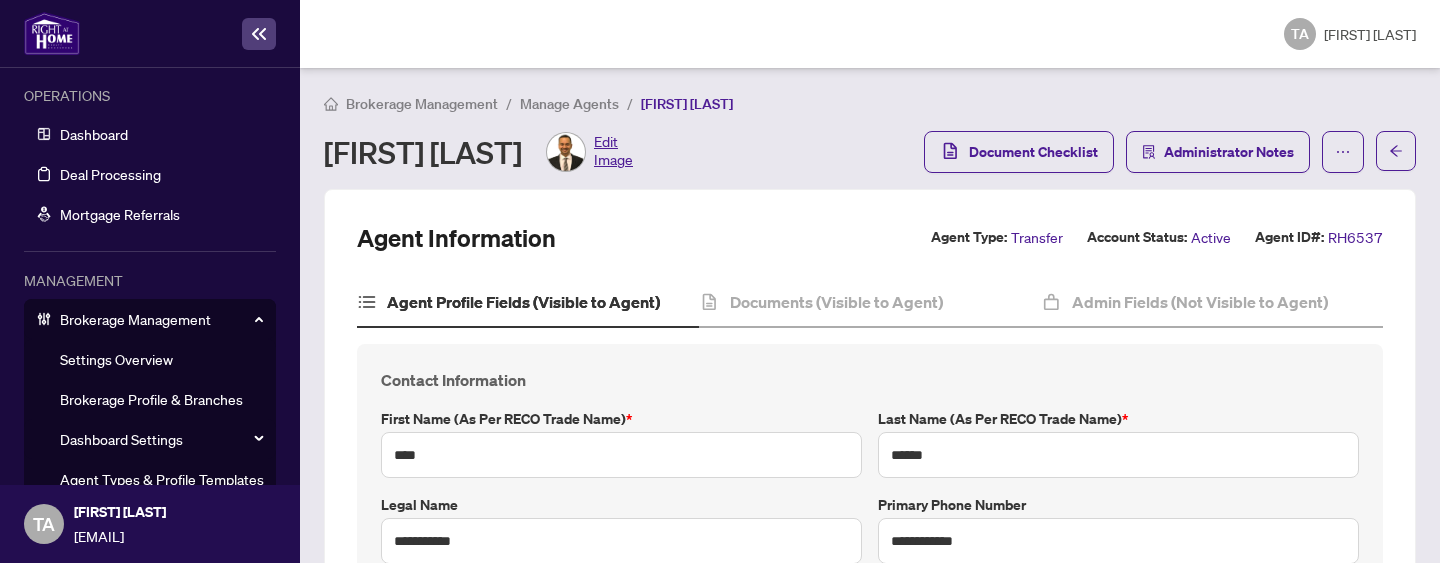 scroll, scrollTop: 0, scrollLeft: 0, axis: both 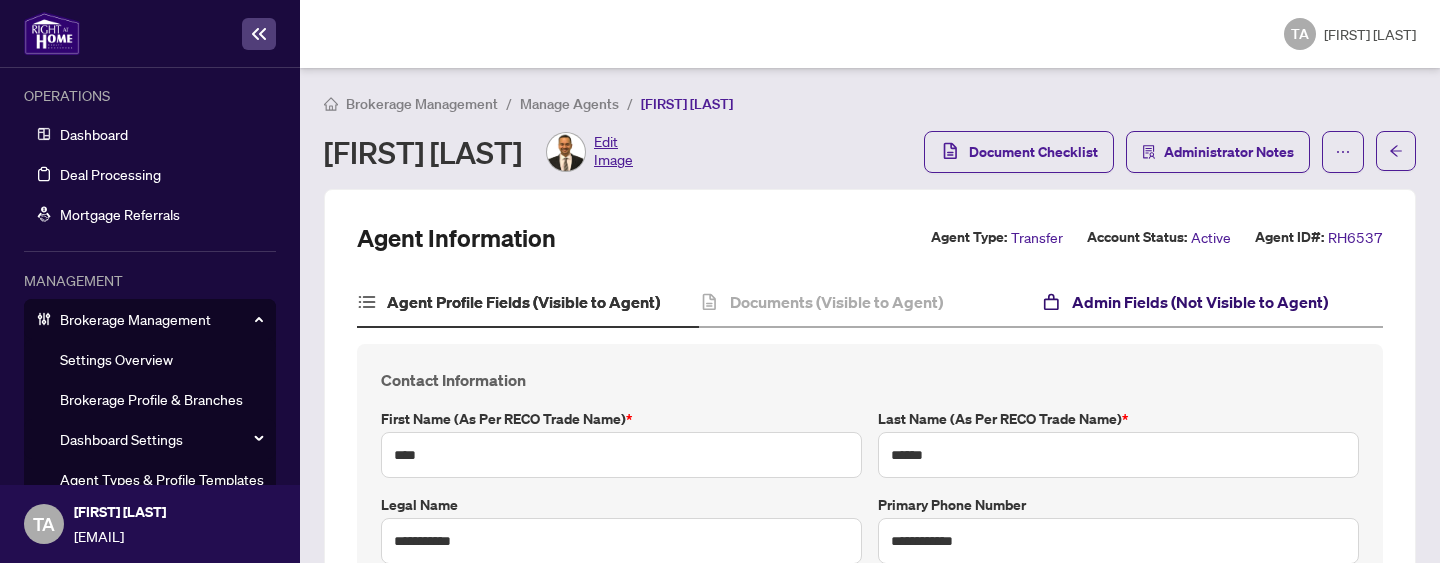 click on "Admin Fields (Not Visible to Agent)" at bounding box center [1200, 302] 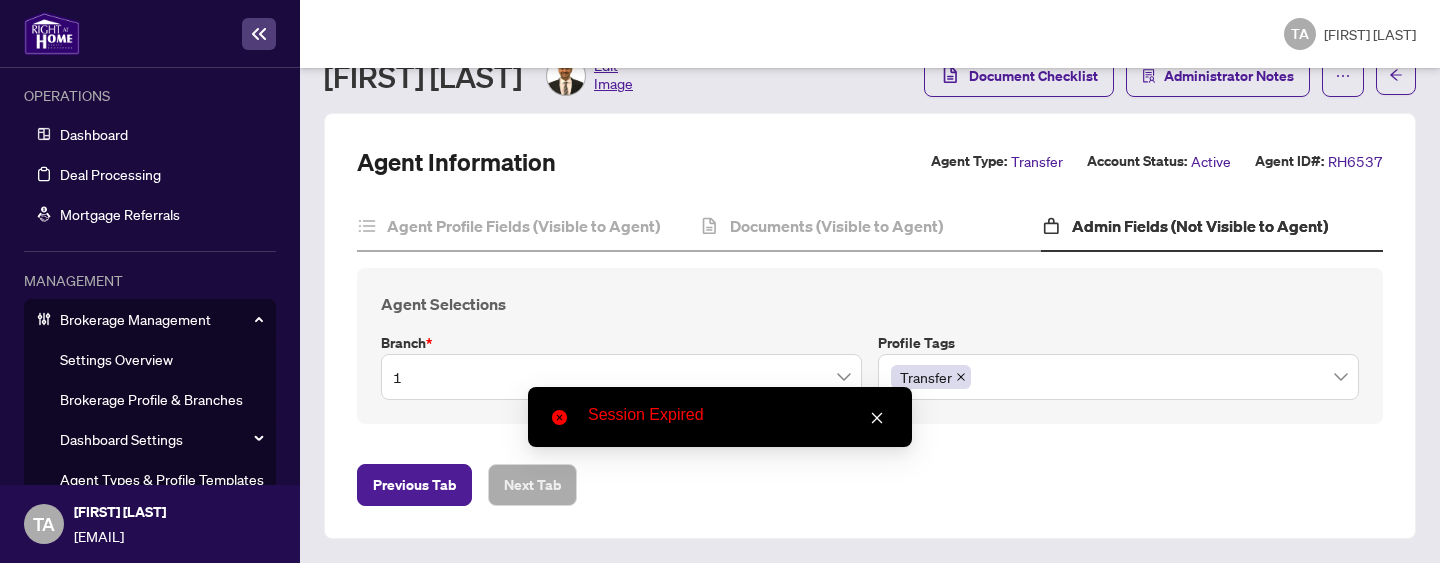 scroll, scrollTop: 75, scrollLeft: 0, axis: vertical 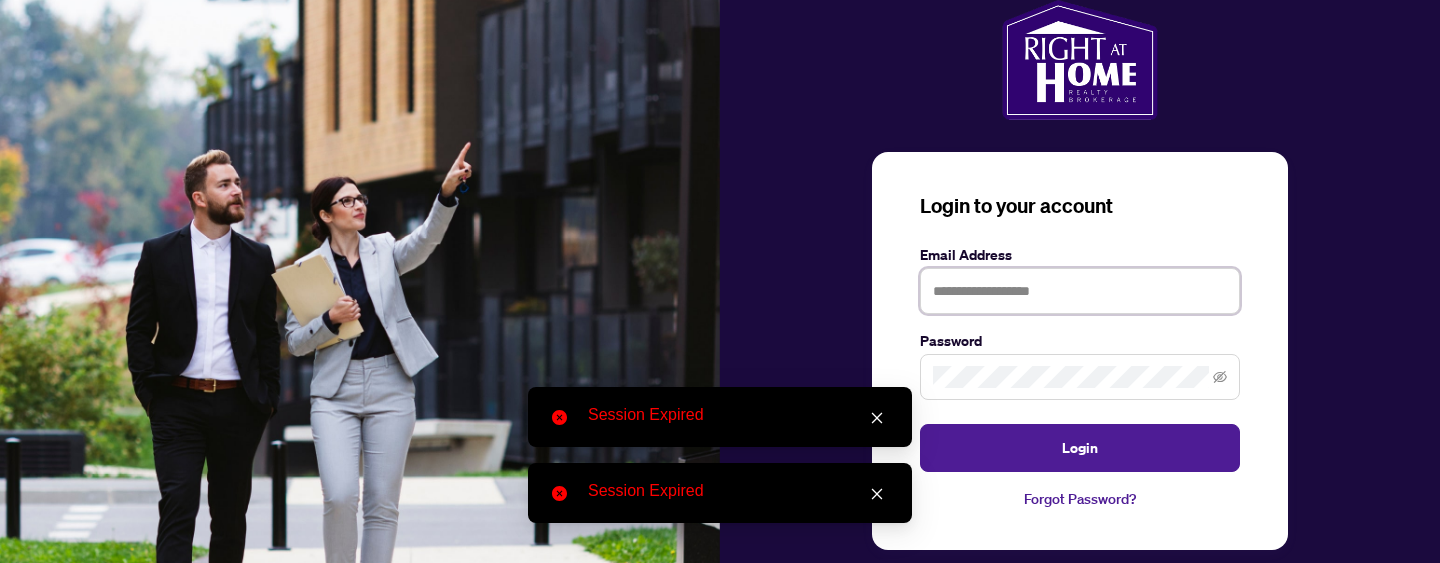 click at bounding box center (1080, 291) 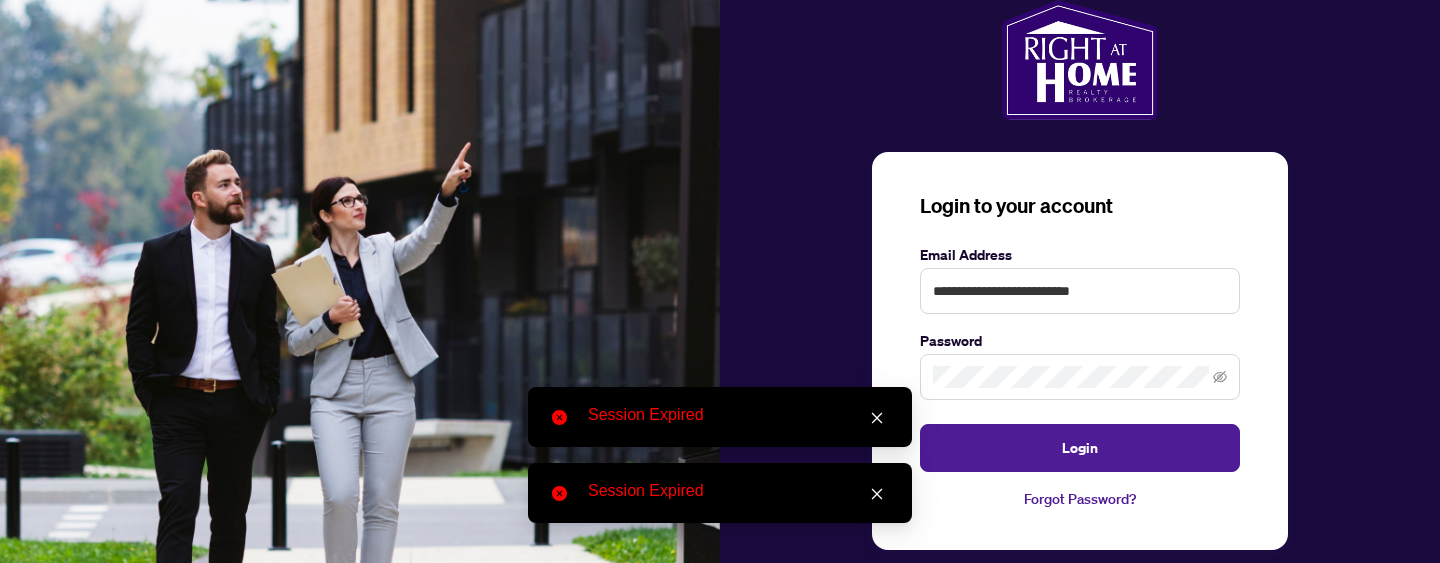 drag, startPoint x: 1036, startPoint y: 294, endPoint x: 834, endPoint y: 284, distance: 202.24738 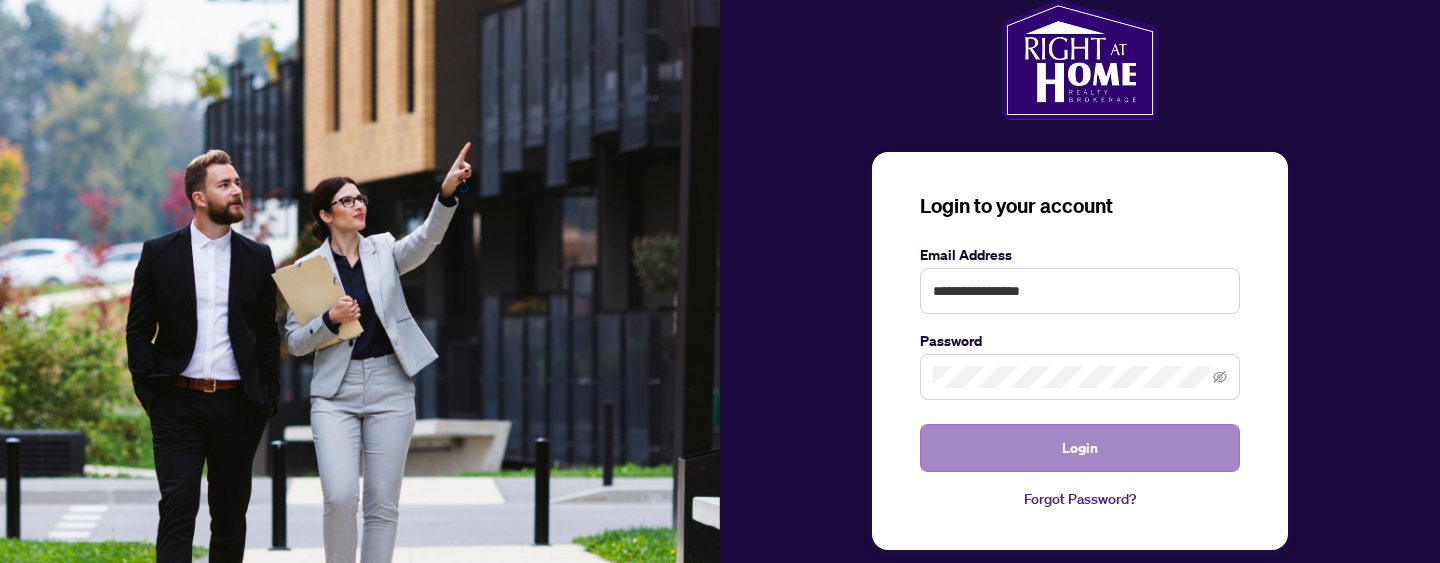 type on "**********" 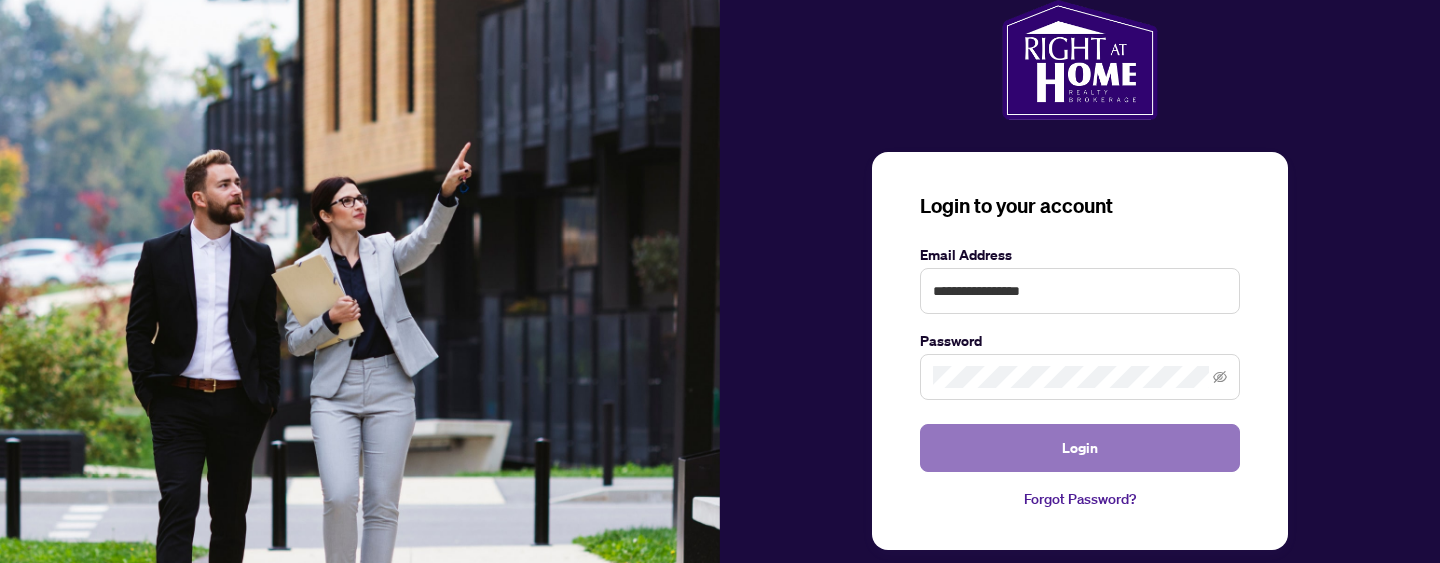 click on "Login" at bounding box center [1080, 448] 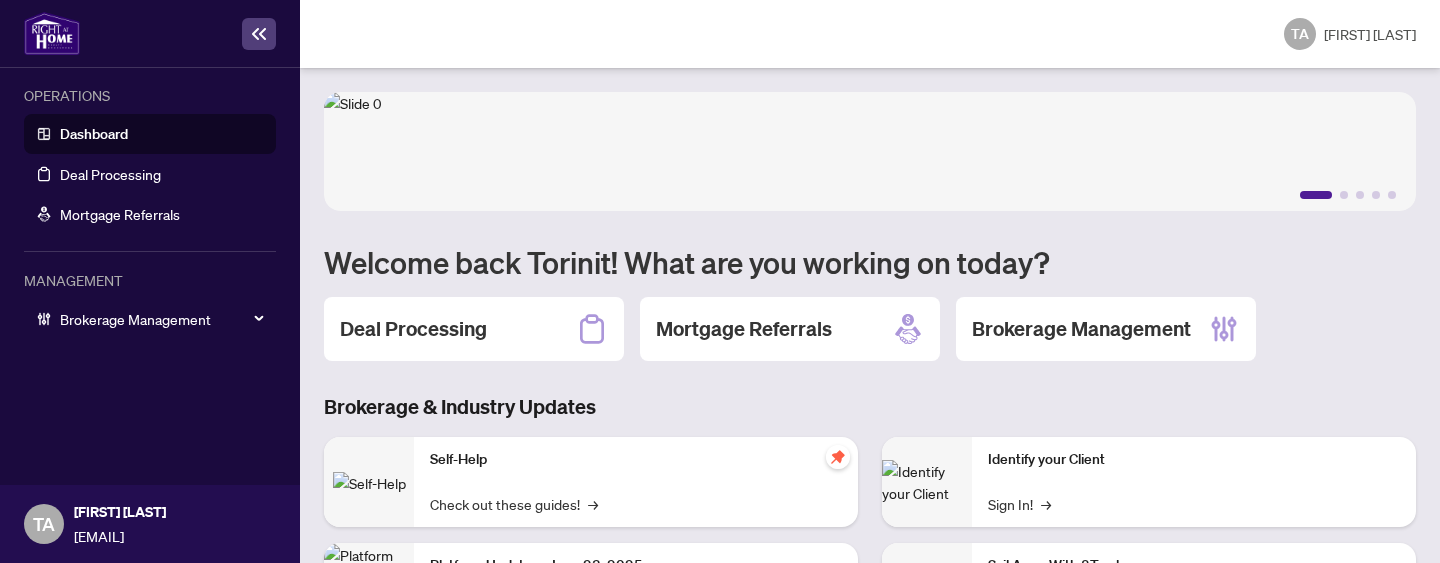 click on "Brokerage Management" at bounding box center [162, 319] 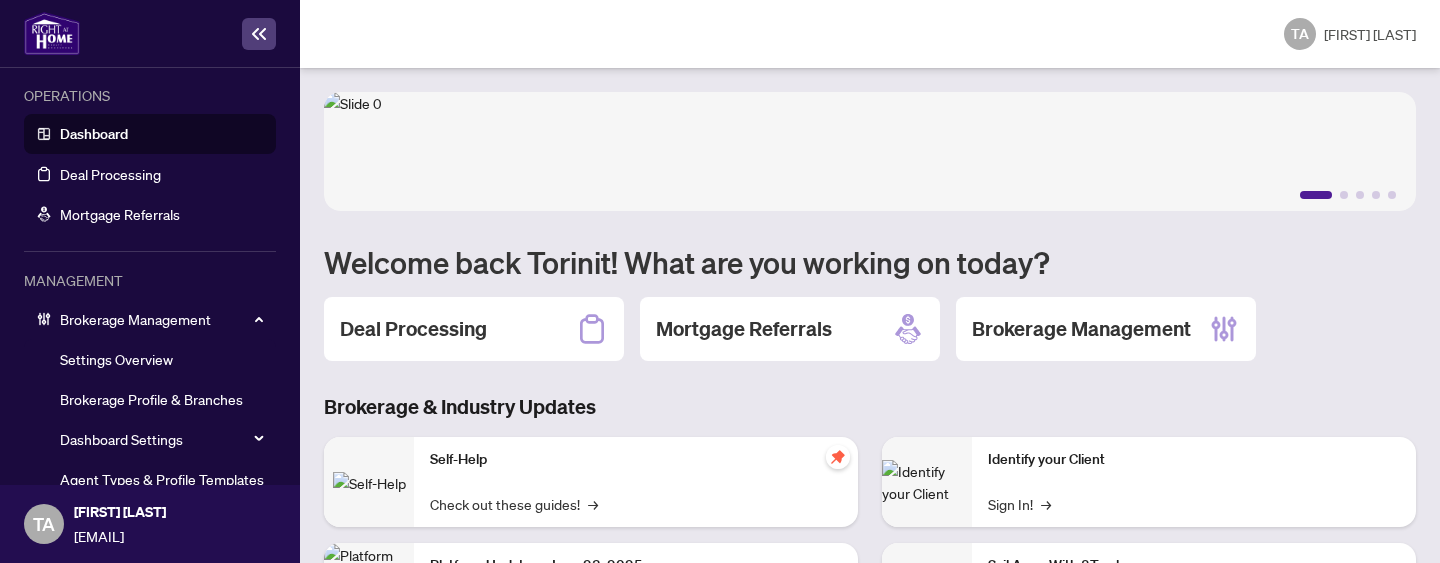 scroll, scrollTop: 110, scrollLeft: 0, axis: vertical 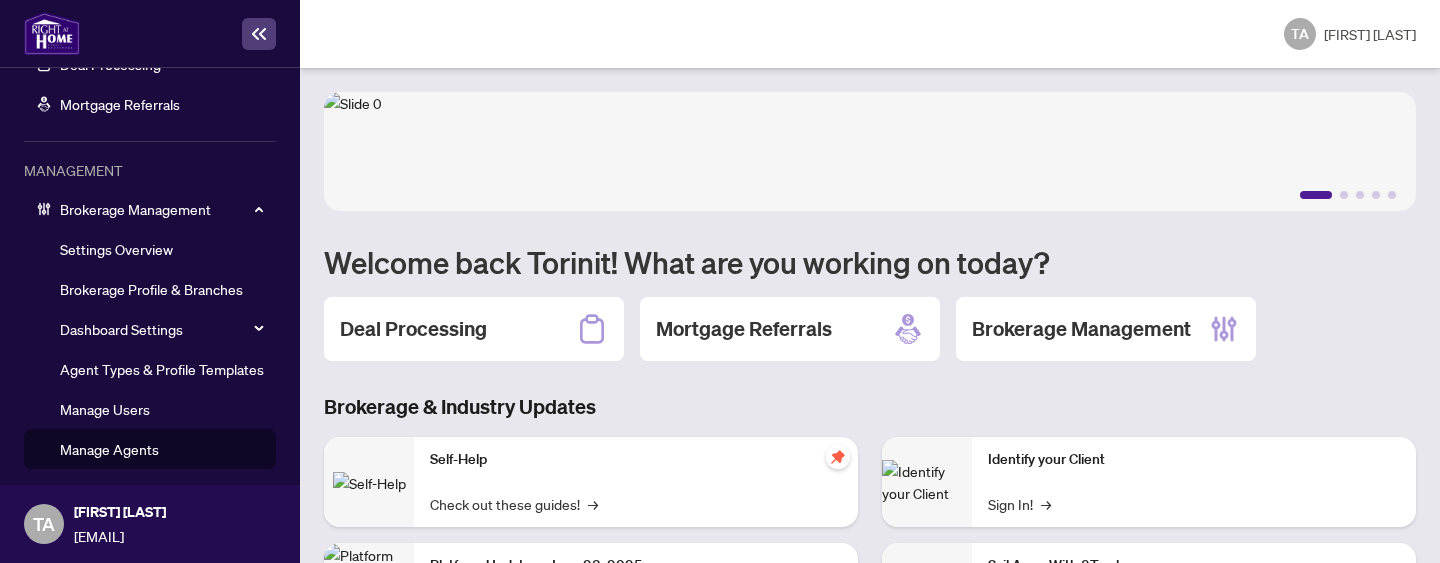 click on "Manage Agents" at bounding box center (109, 449) 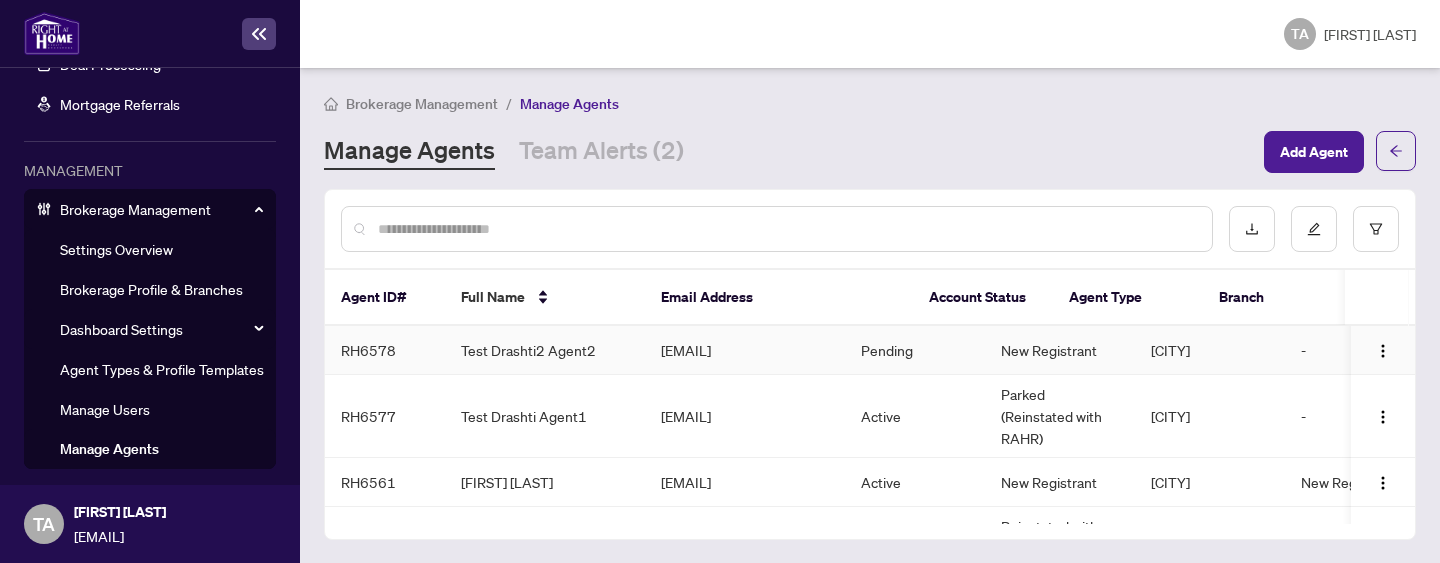 click on "[EMAIL]" at bounding box center [745, 350] 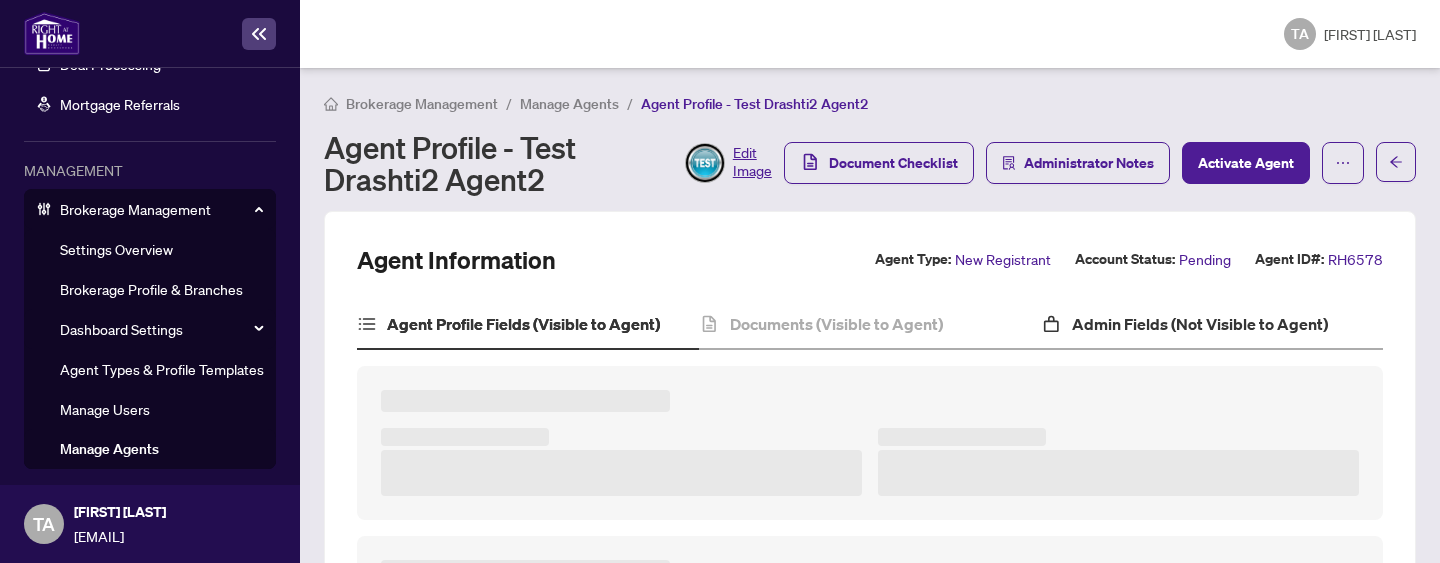 click on "Admin Fields (Not Visible to Agent)" at bounding box center (1212, 325) 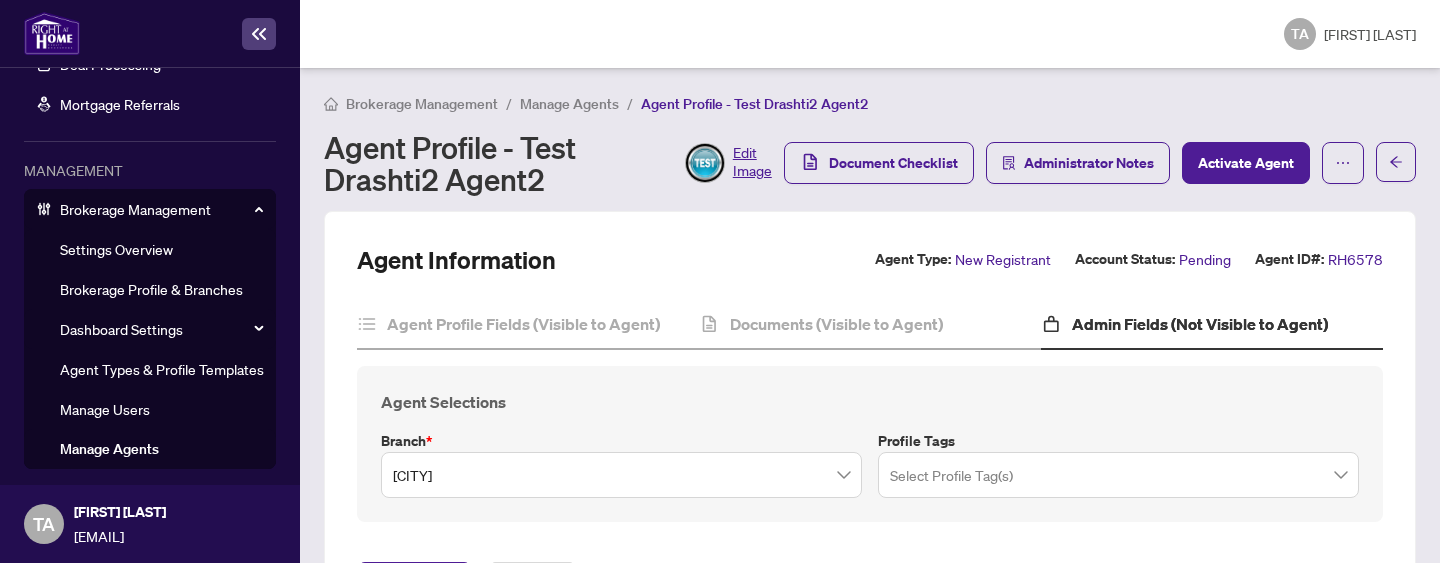 scroll, scrollTop: 97, scrollLeft: 0, axis: vertical 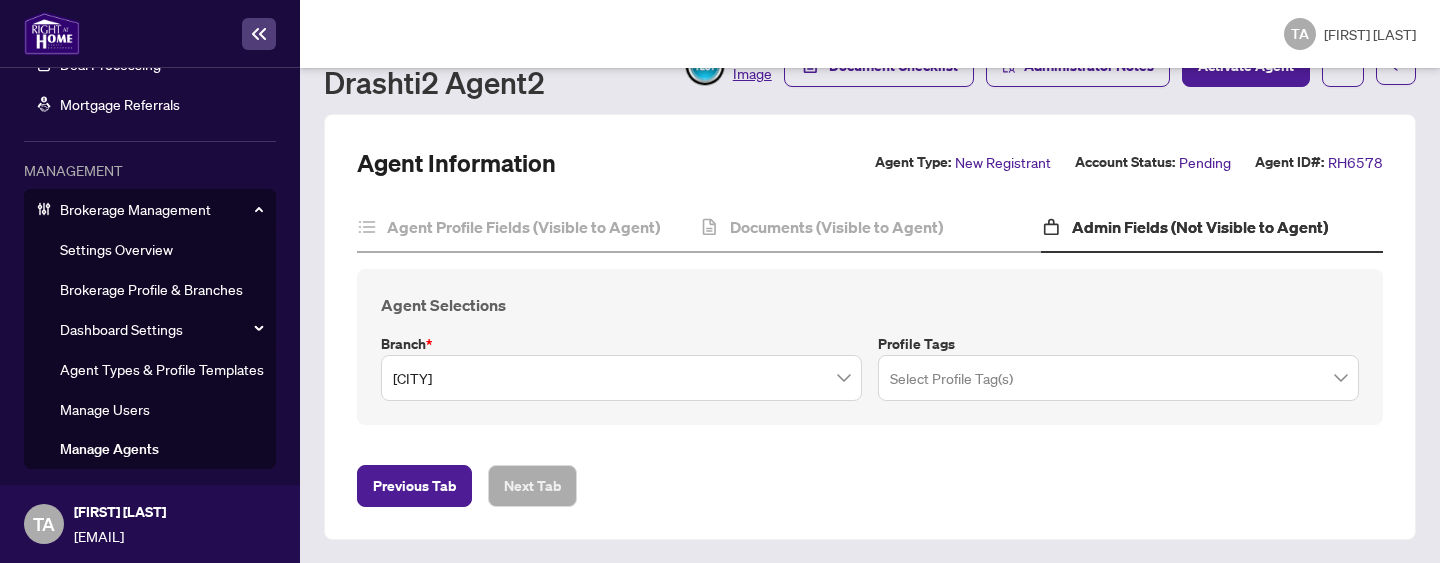 click on "Manage Agents" at bounding box center (109, 449) 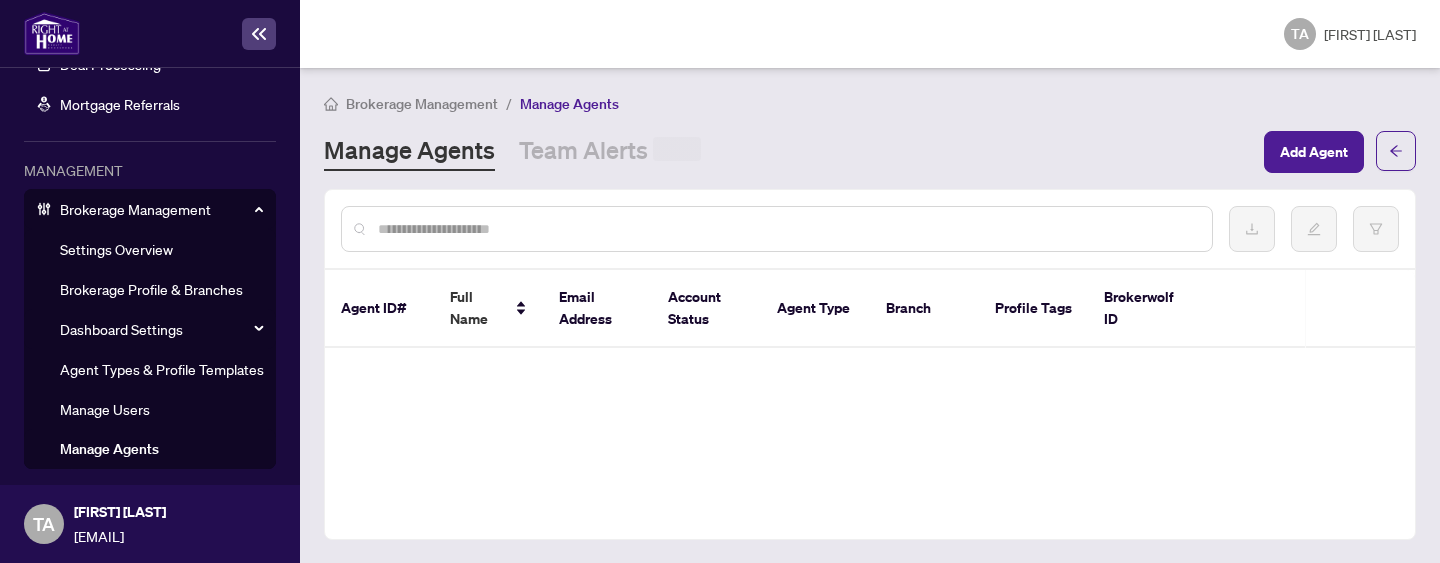 scroll, scrollTop: 0, scrollLeft: 0, axis: both 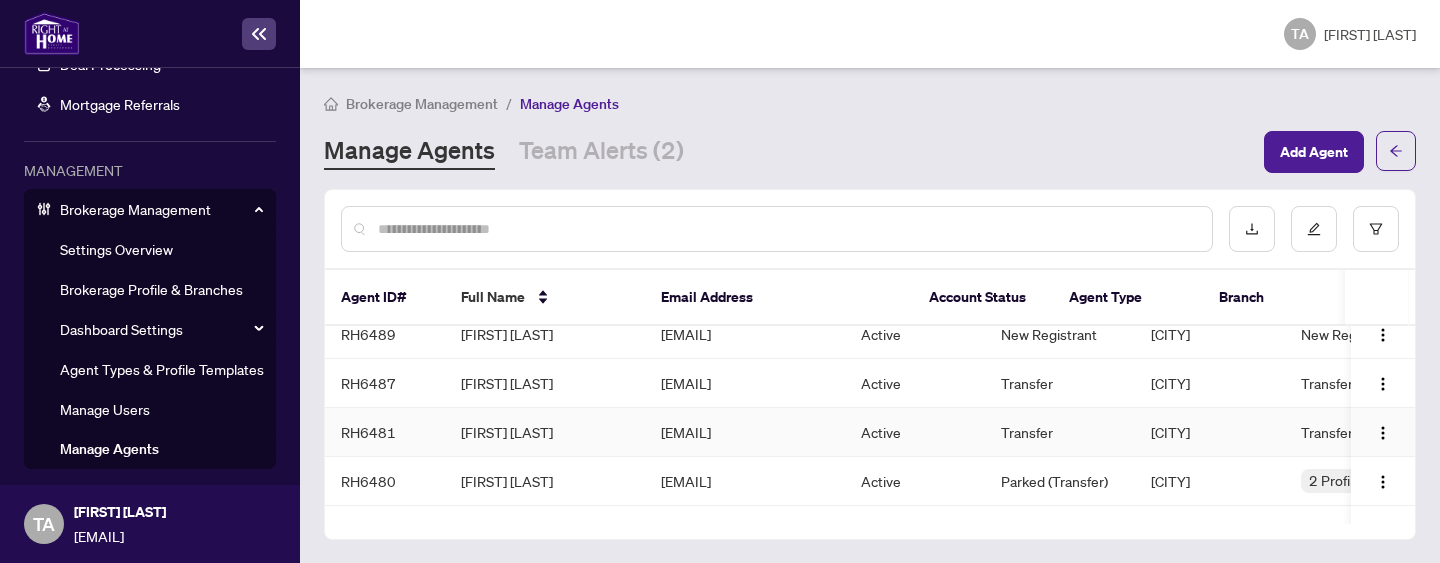 click on "[EMAIL]" at bounding box center [745, 432] 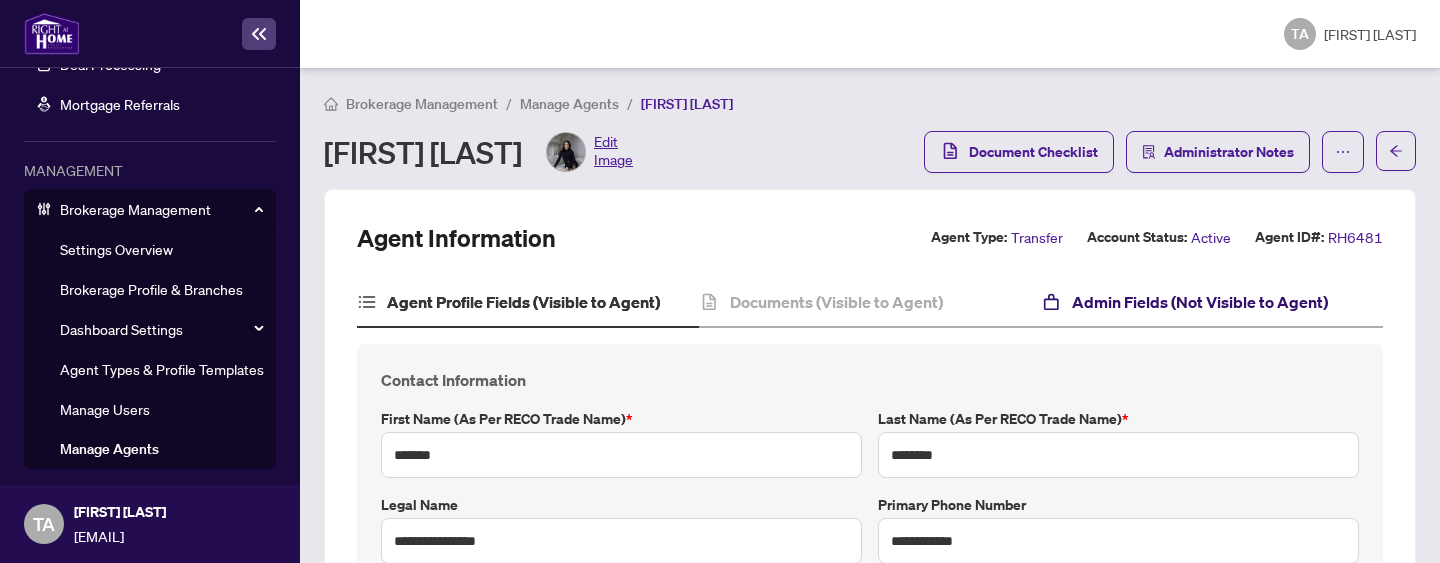 click on "Admin Fields (Not Visible to Agent)" at bounding box center [1200, 302] 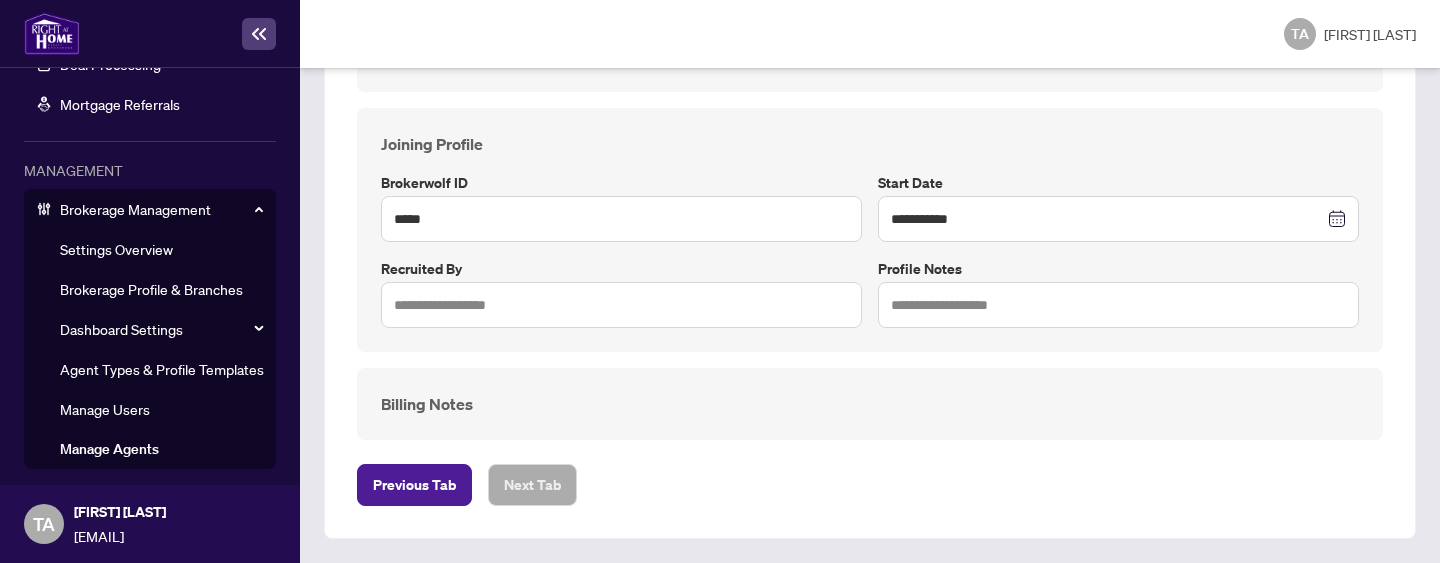 scroll, scrollTop: 407, scrollLeft: 0, axis: vertical 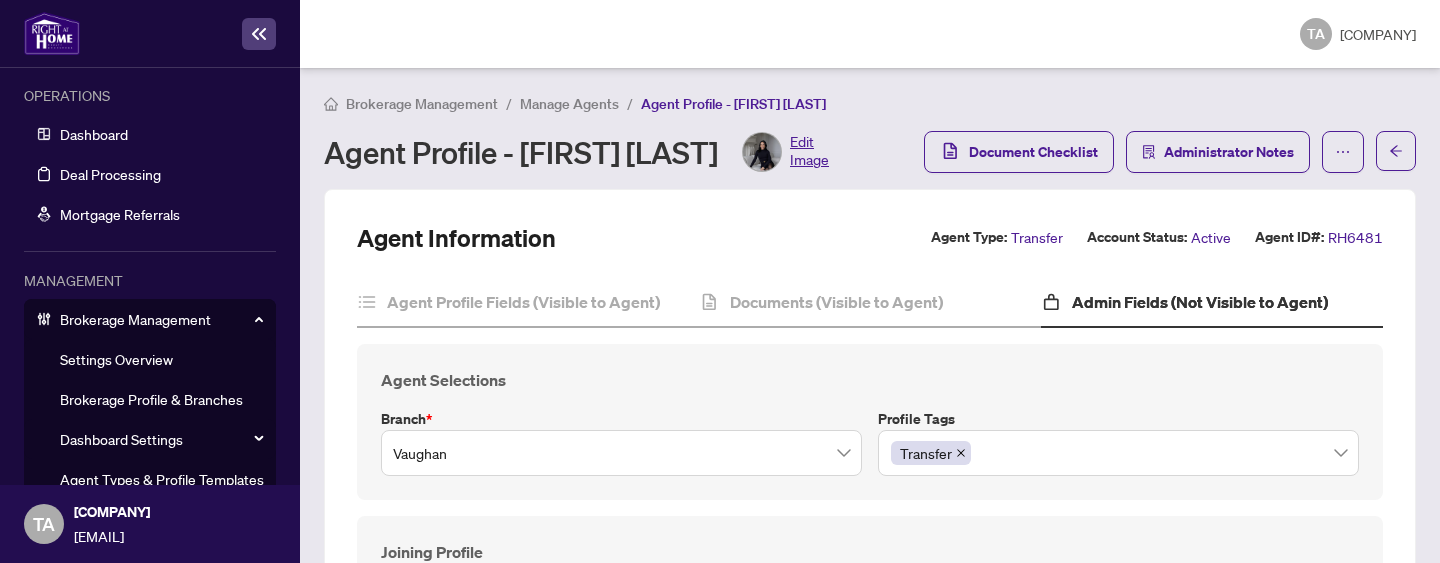 click on "Manage Agents" at bounding box center (569, 104) 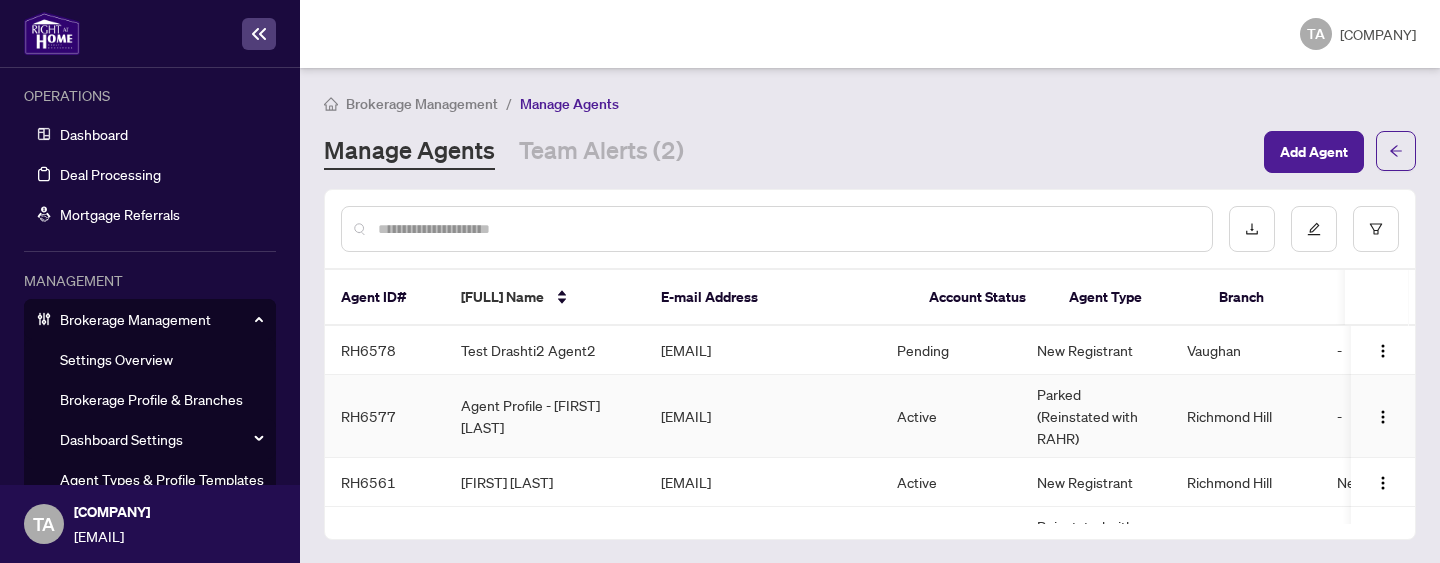 click on "Test Drashti Agent1" at bounding box center [545, 416] 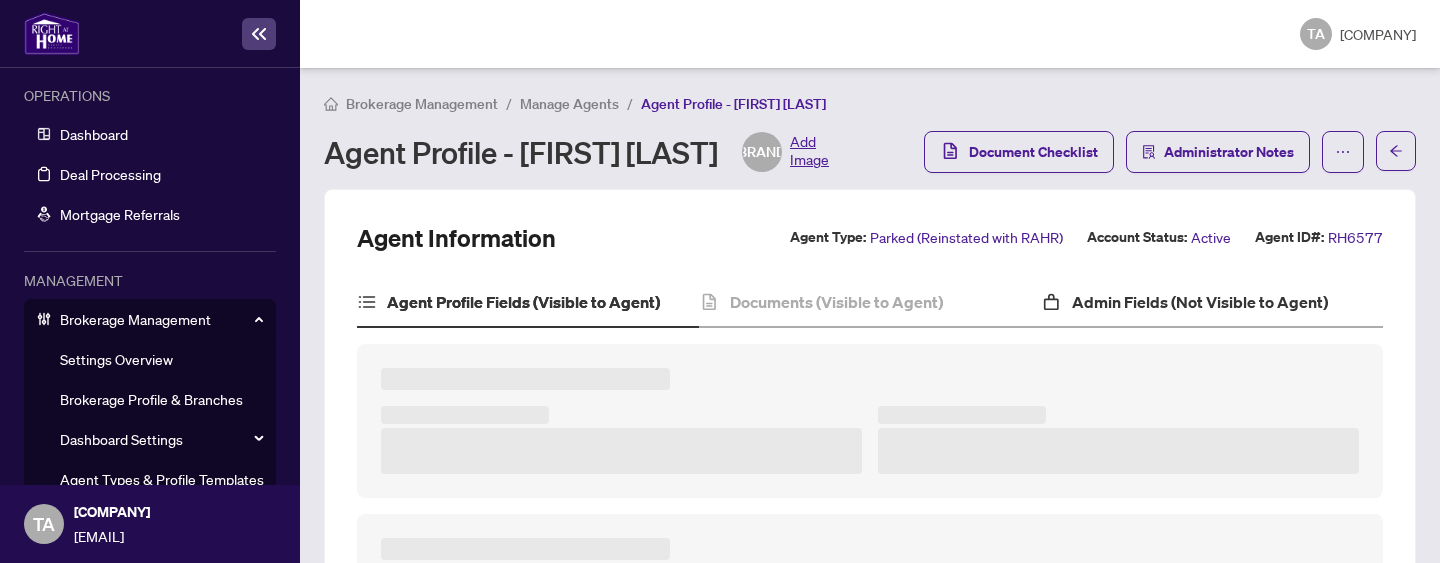 click on "Admin Fields (Not Visible to Agent)" at bounding box center [1212, 303] 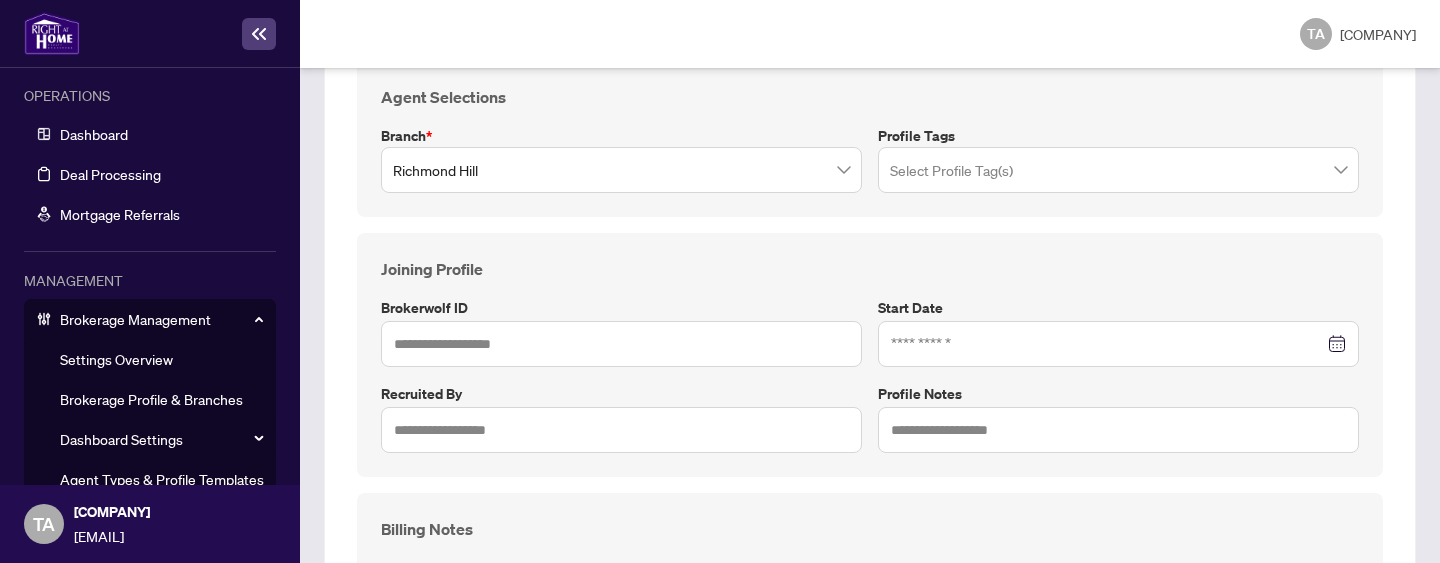 scroll, scrollTop: 475, scrollLeft: 0, axis: vertical 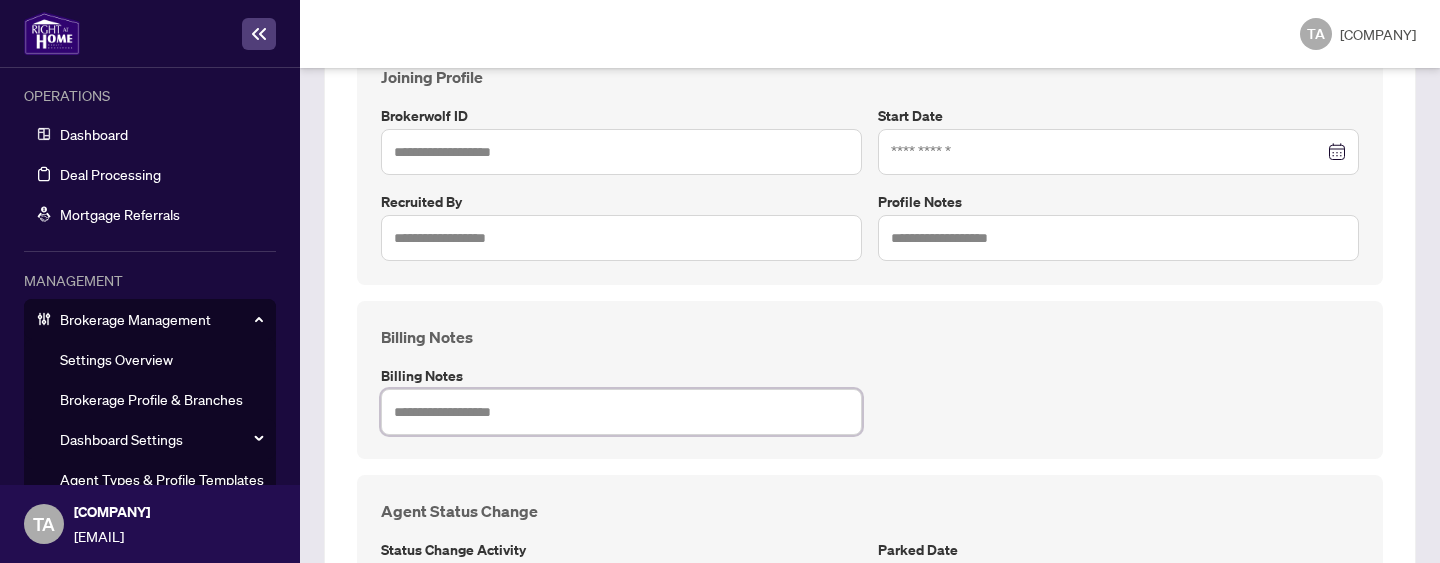 click at bounding box center [621, 412] 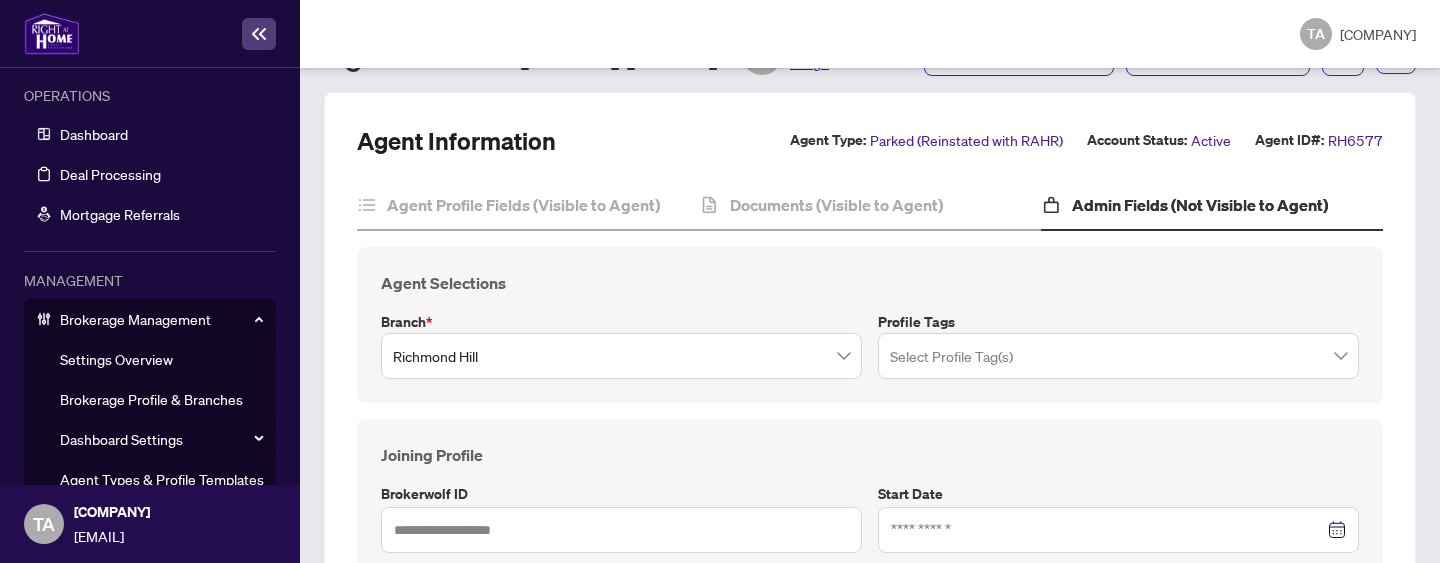 scroll, scrollTop: 0, scrollLeft: 0, axis: both 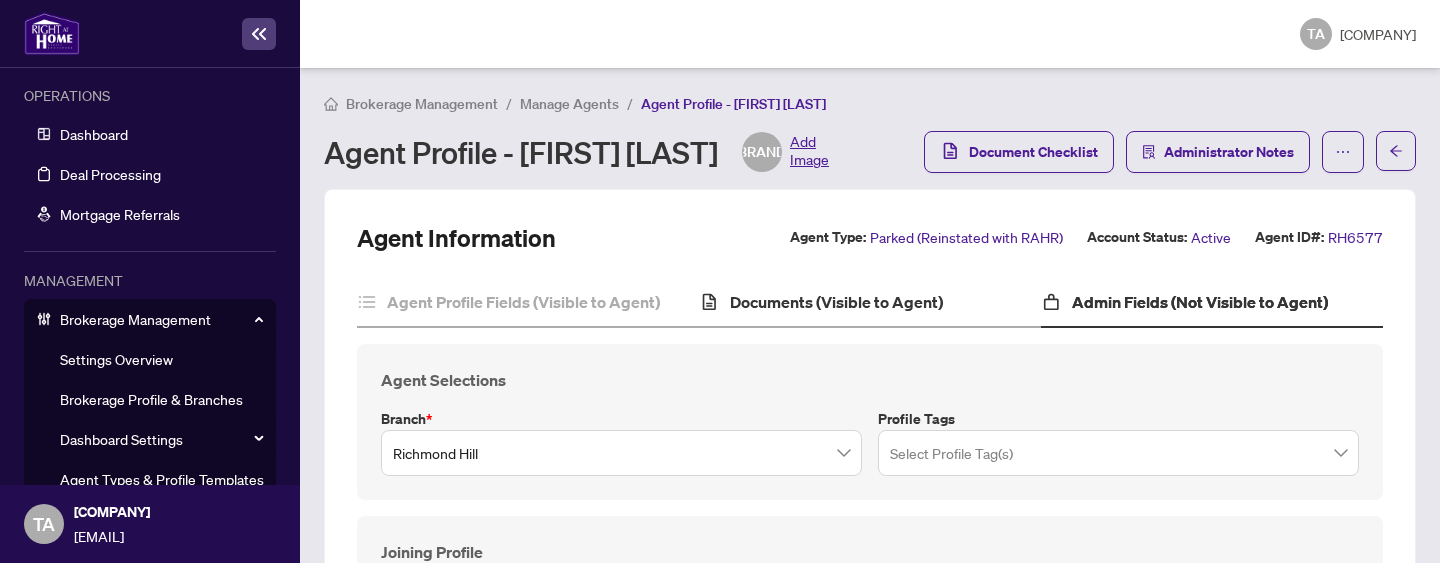 type on "**
**
**
**" 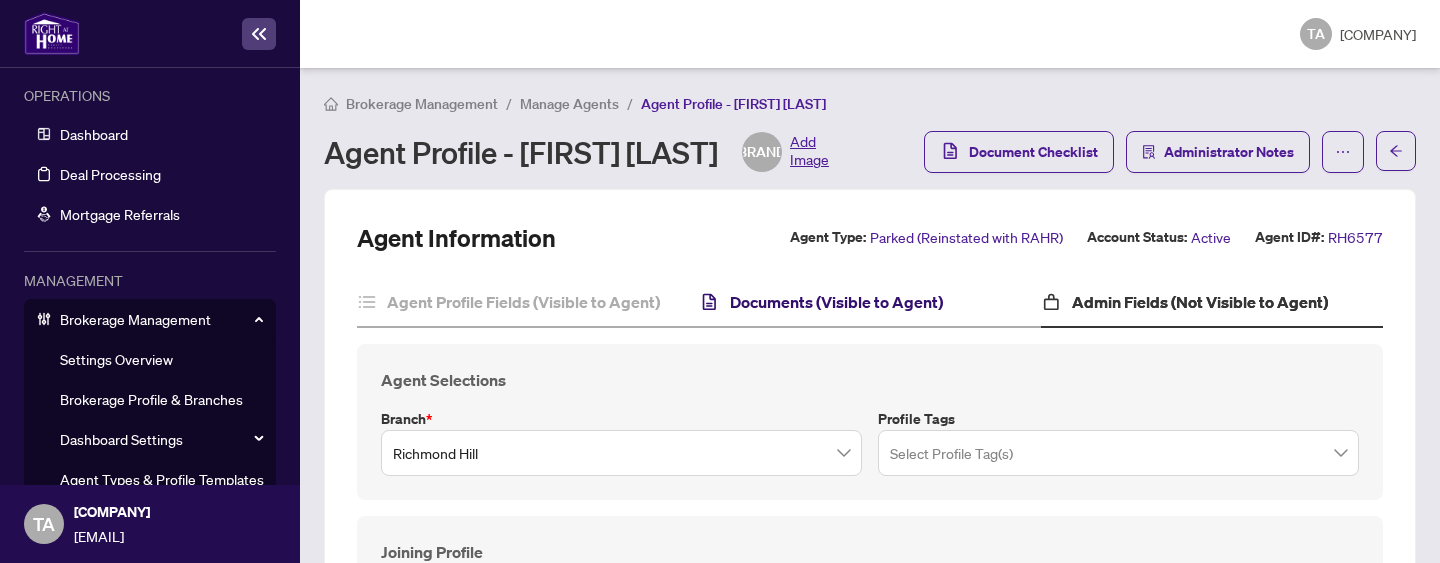 click on "Documents (Visible to Agent)" at bounding box center (836, 302) 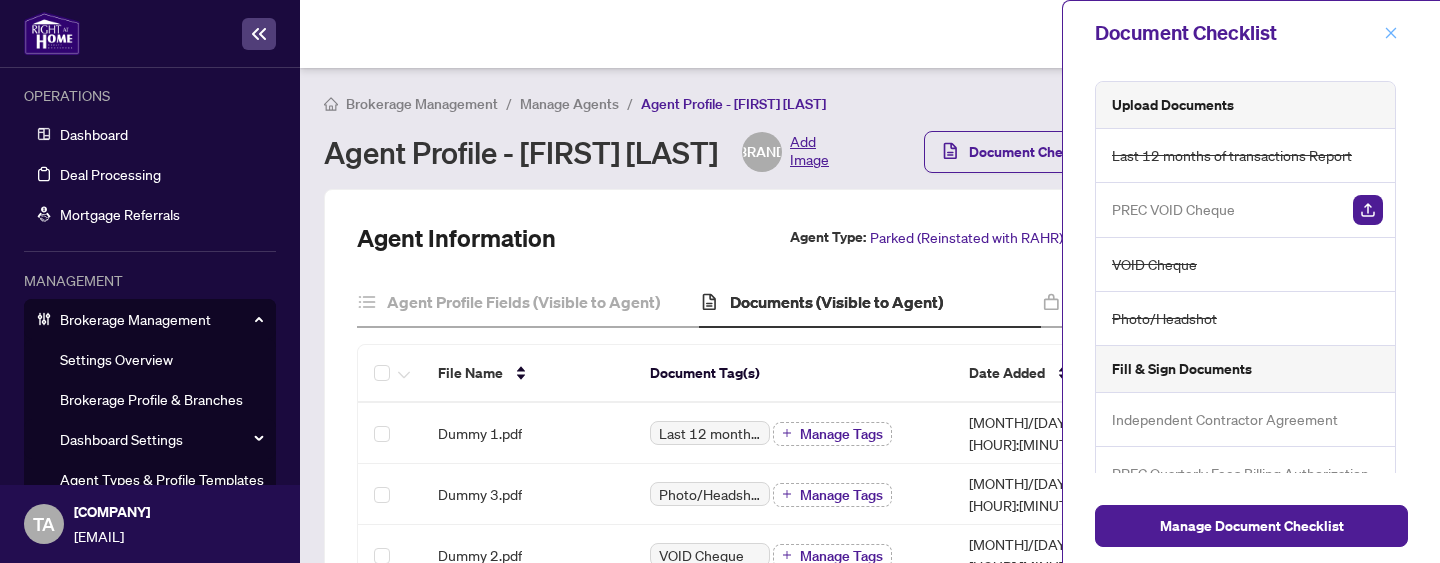 click at bounding box center [1391, 32] 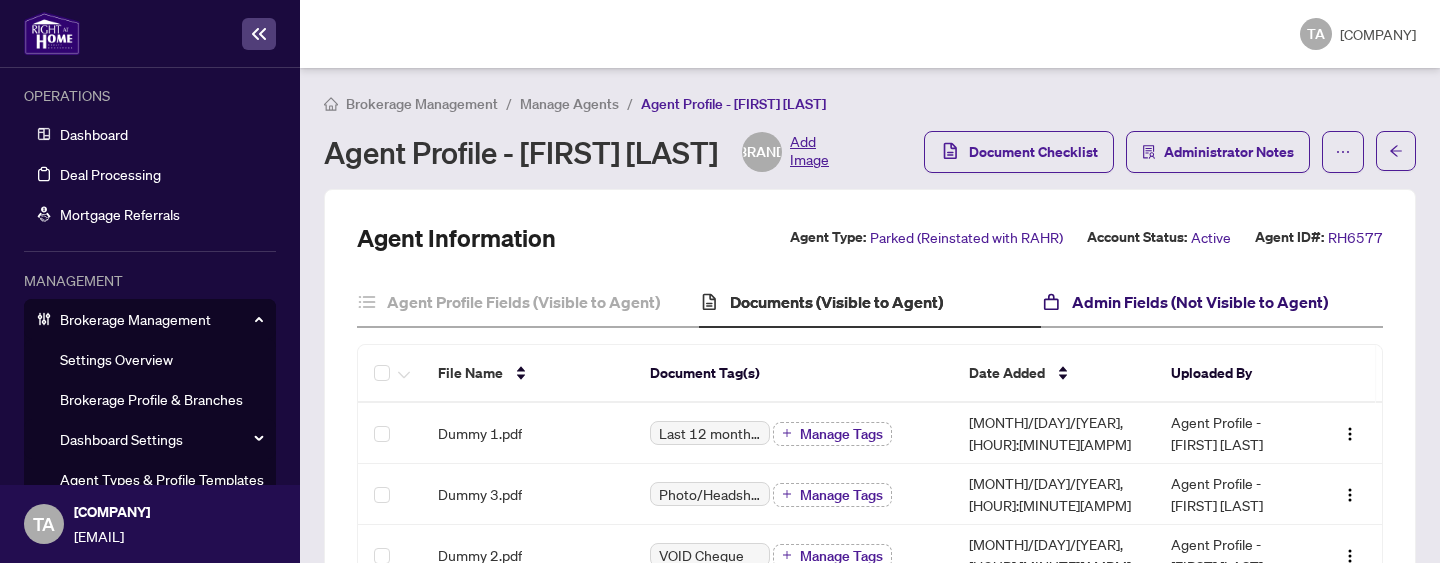 click on "Admin Fields (Not Visible to Agent)" at bounding box center (1200, 302) 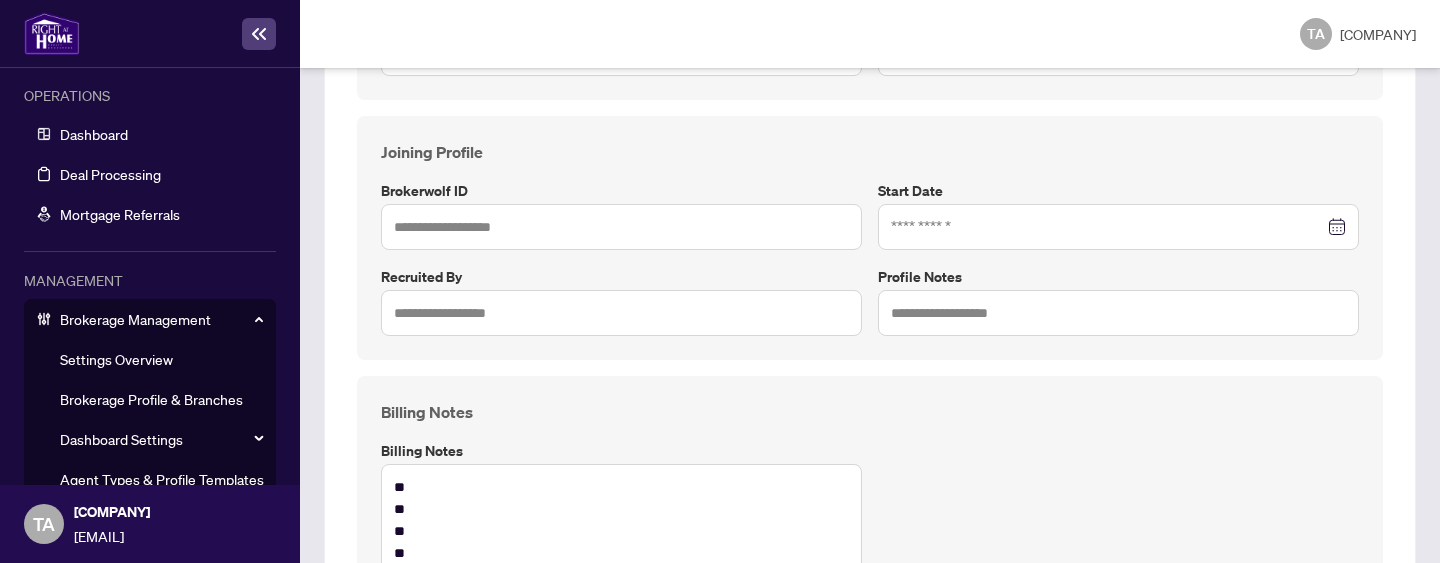 scroll, scrollTop: 733, scrollLeft: 0, axis: vertical 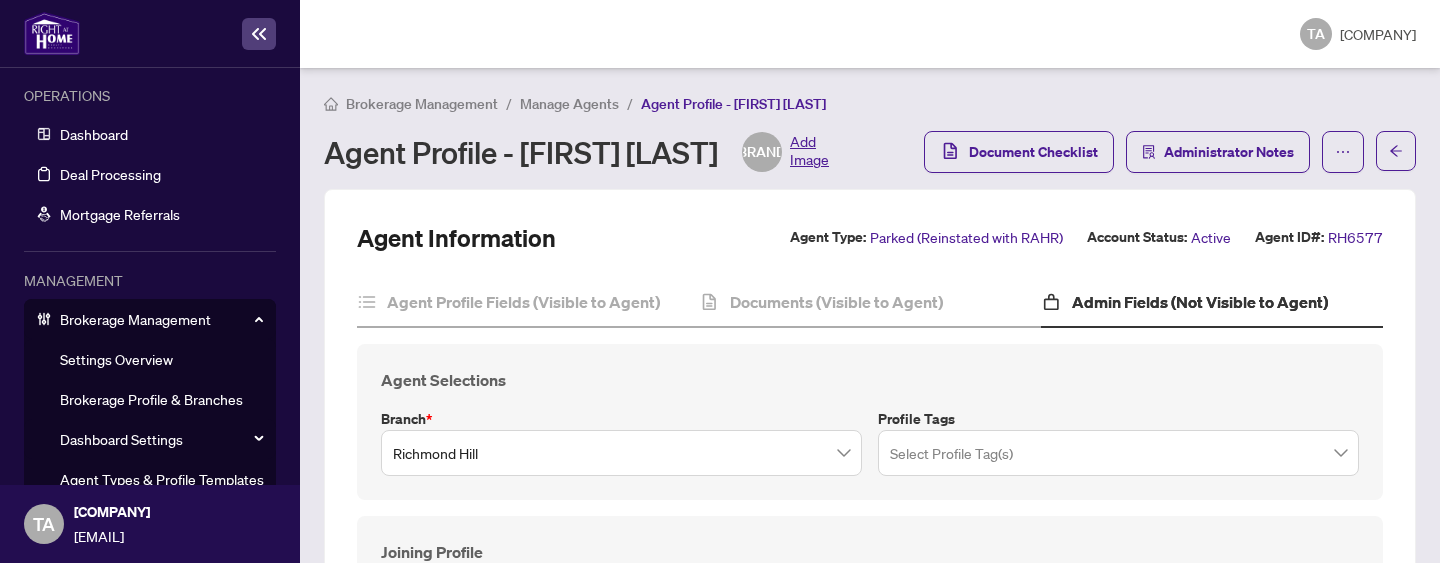 click on "Brokerage Management / Manage Agents / Agent Profile - Test Drashti Agent1 Agent Profile - Test Drashti Agent1 TD Add    Image Document Checklist Administrator Notes Agent Information Agent Type: Parked (Reinstated with RAHR) Account Status: Active Agent ID#: RH6577 Agent Profile Fields (Visible to Agent) Documents (Visible to Agent) Admin Fields (Not Visible to Agent) Agent Selections Branch * Richmond Hill Profile Tags   Select Profile Tag(s) Joining Profile Brokerwolf ID Start Date Recruited by Profile Notes Billing Notes Billing Notes **
**
**
** Agent Status Change Status Change Activity Select Status Change Activity Parked Date Previous Tab Next Tab" at bounding box center [870, 315] 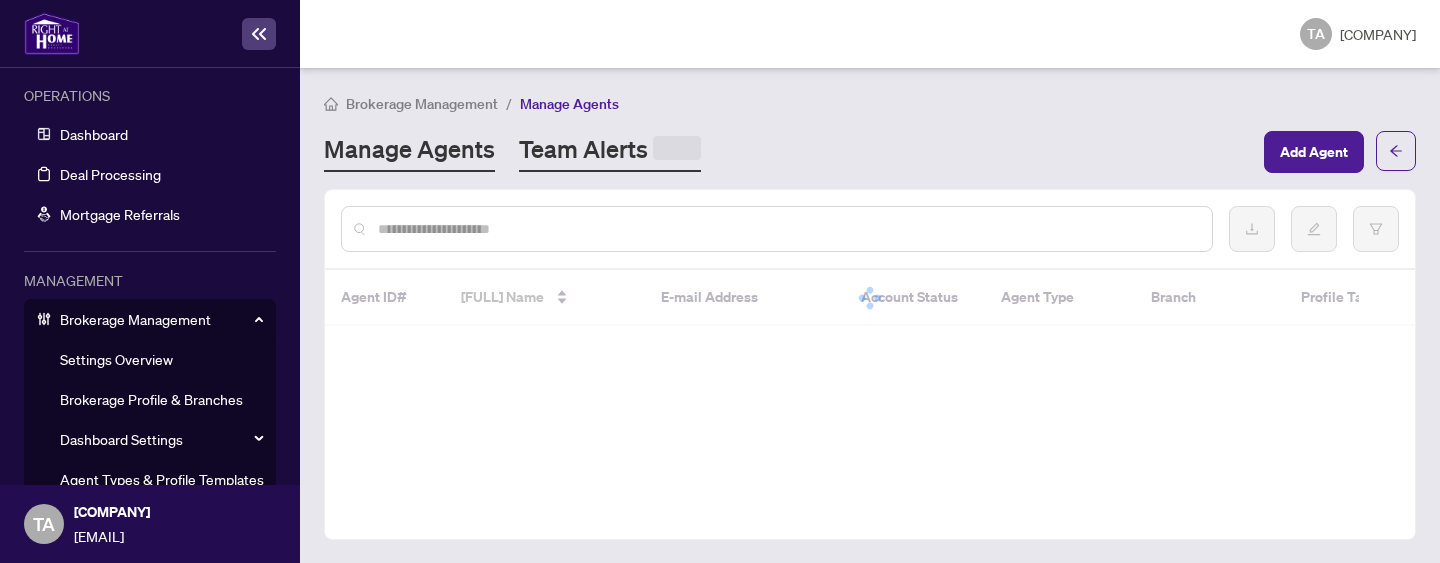 click on "Team Alerts" at bounding box center (610, 152) 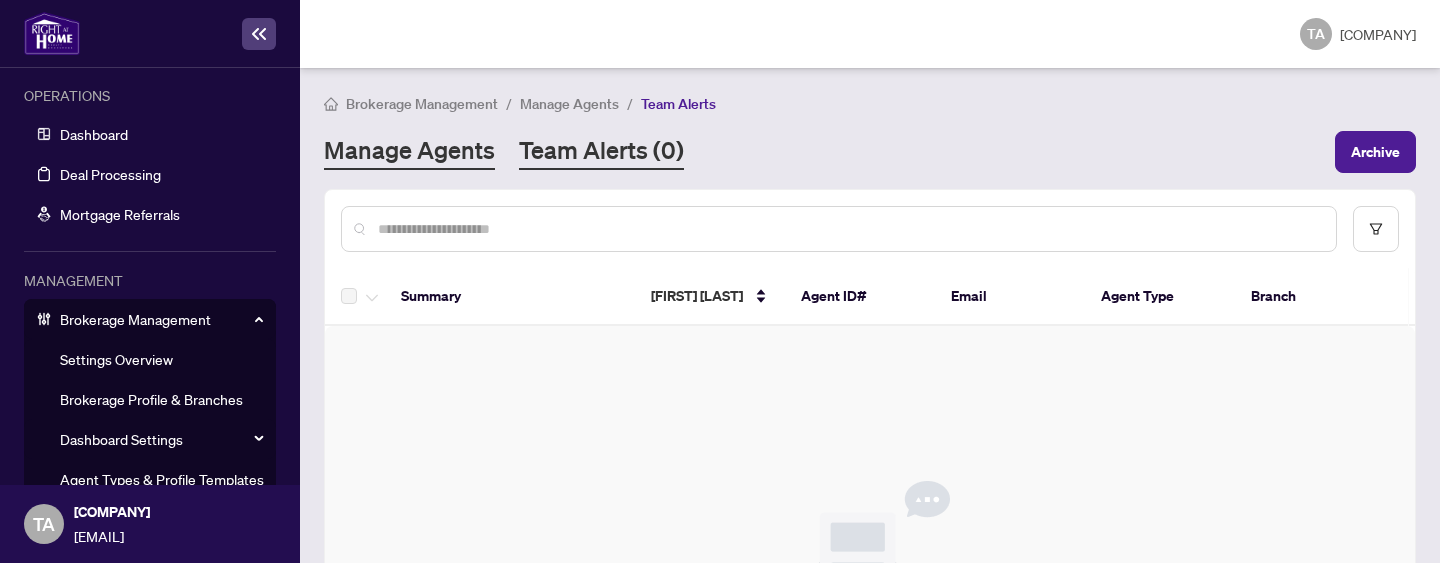 click on "Manage Agents" at bounding box center [409, 152] 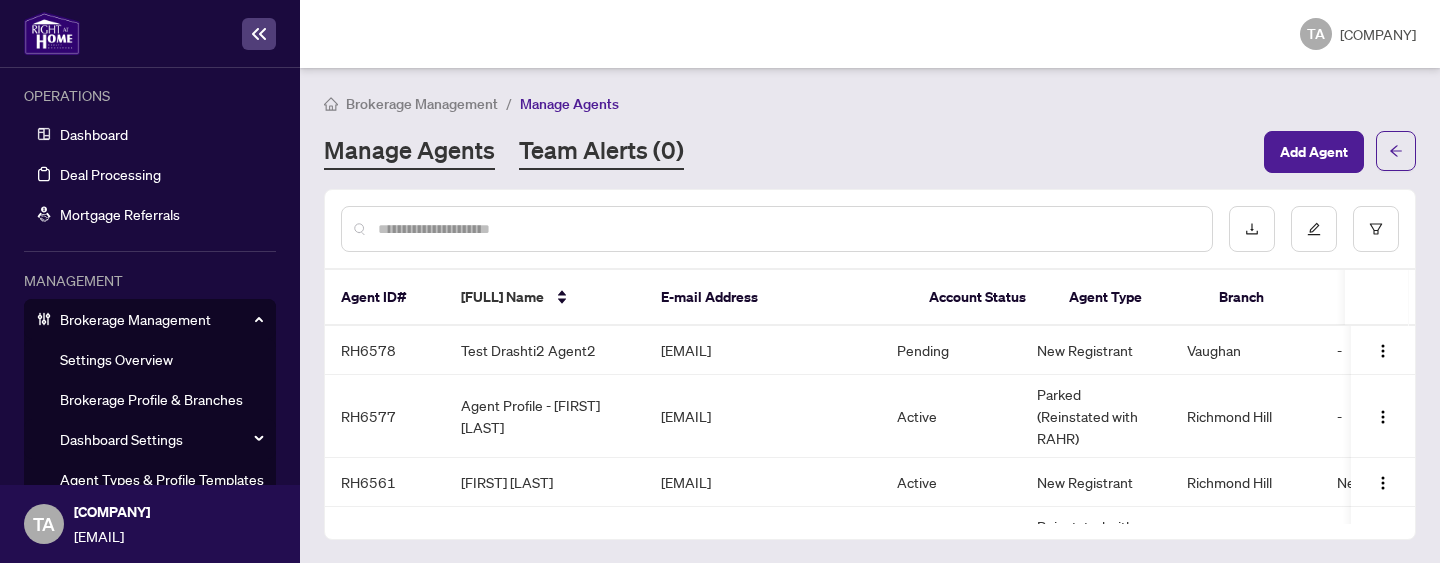 click on "Team Alerts   (0)" at bounding box center [601, 152] 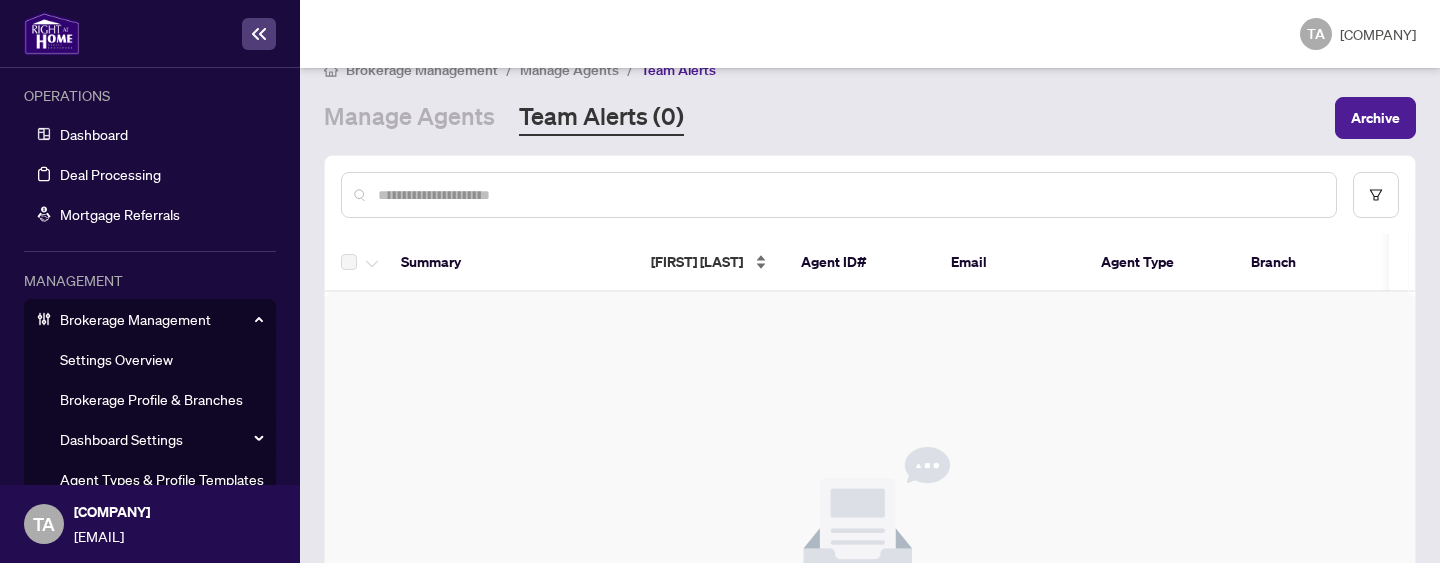 scroll, scrollTop: 0, scrollLeft: 0, axis: both 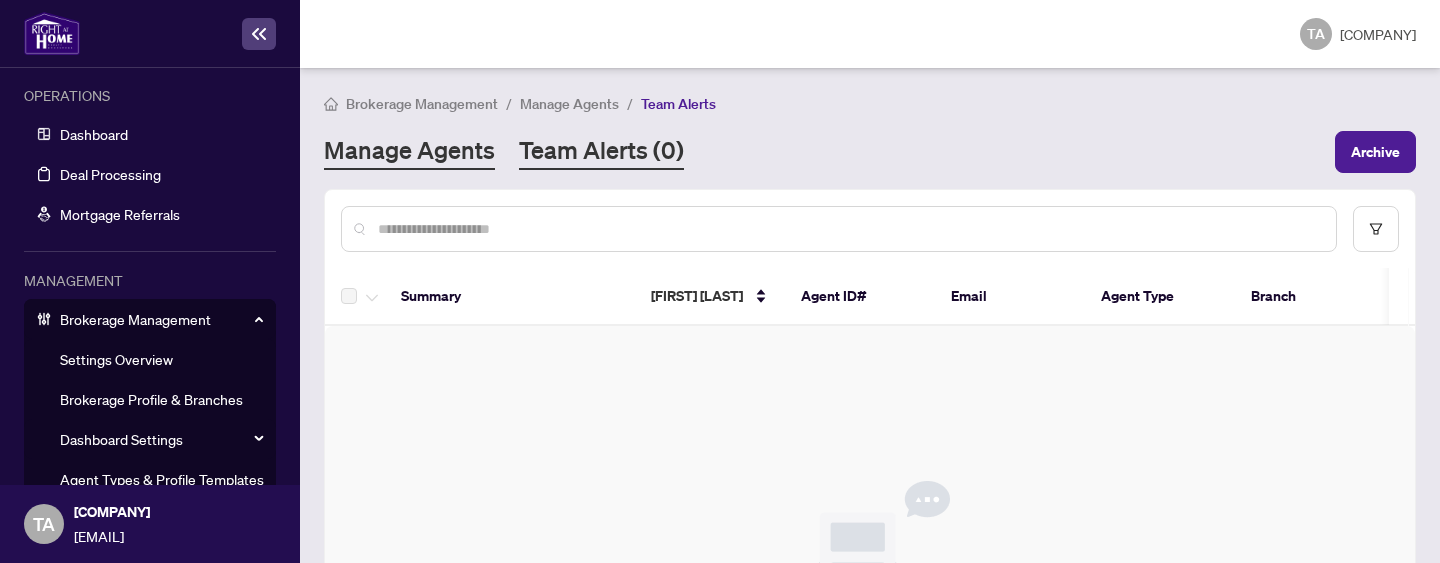click on "Manage Agents" at bounding box center (409, 152) 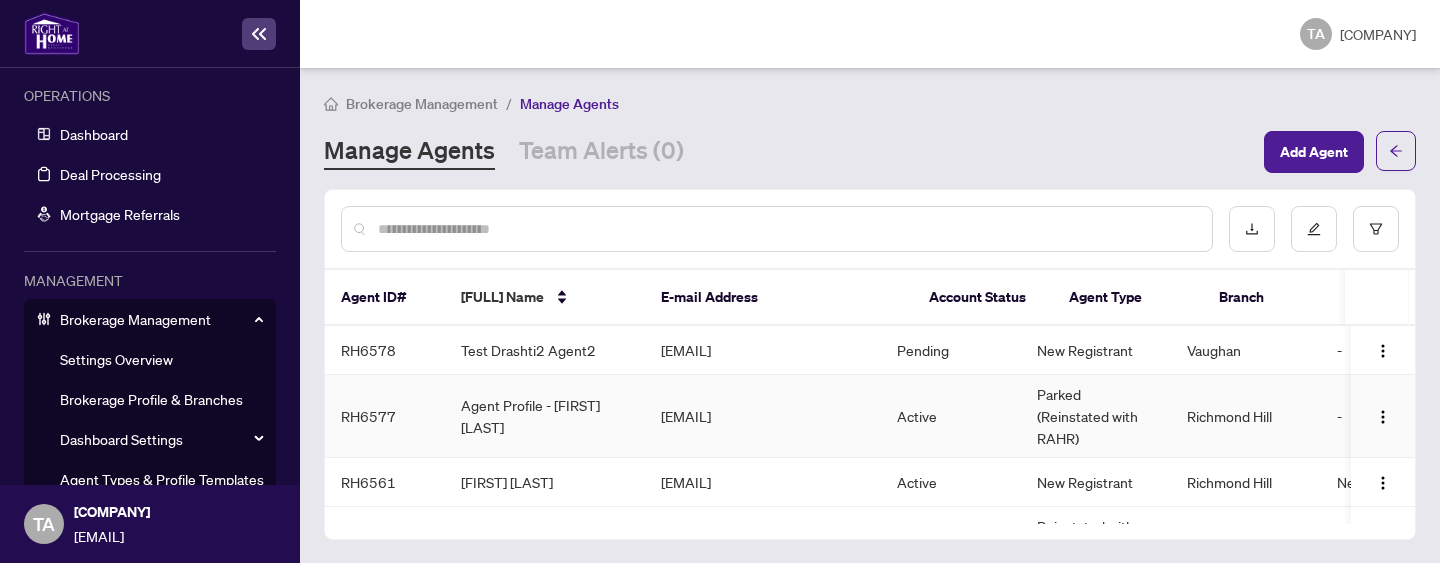 scroll, scrollTop: 0, scrollLeft: 277, axis: horizontal 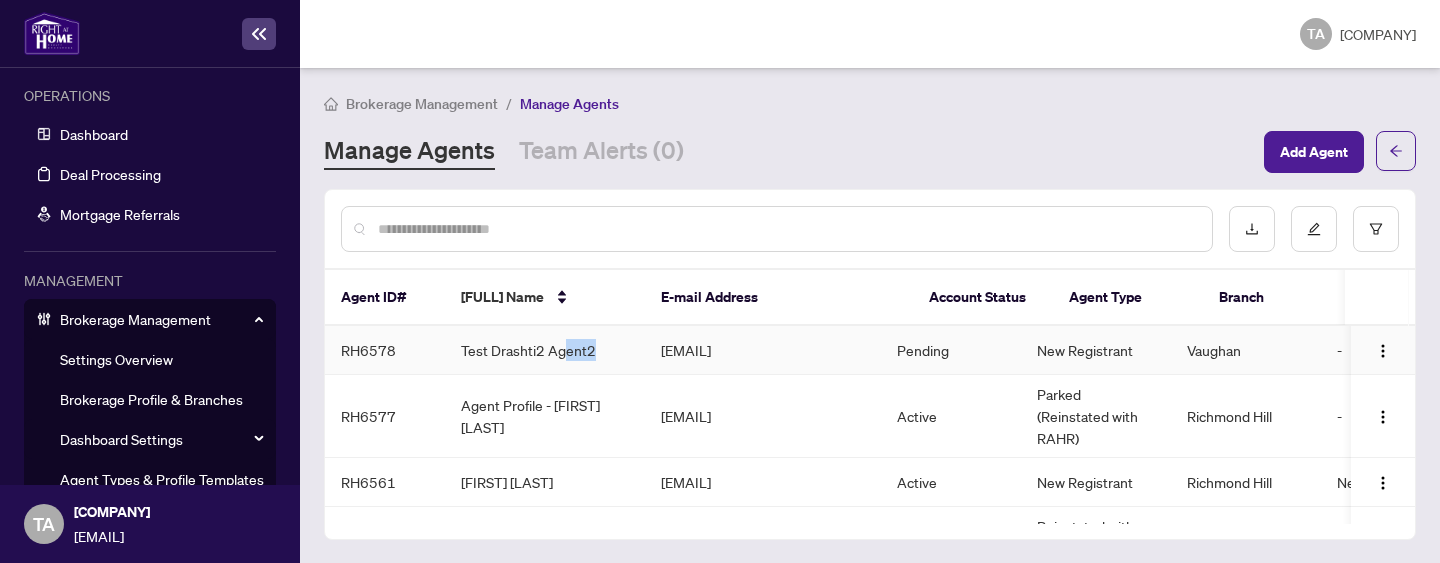 click on "Test Drashti2 Agent2" at bounding box center [545, 350] 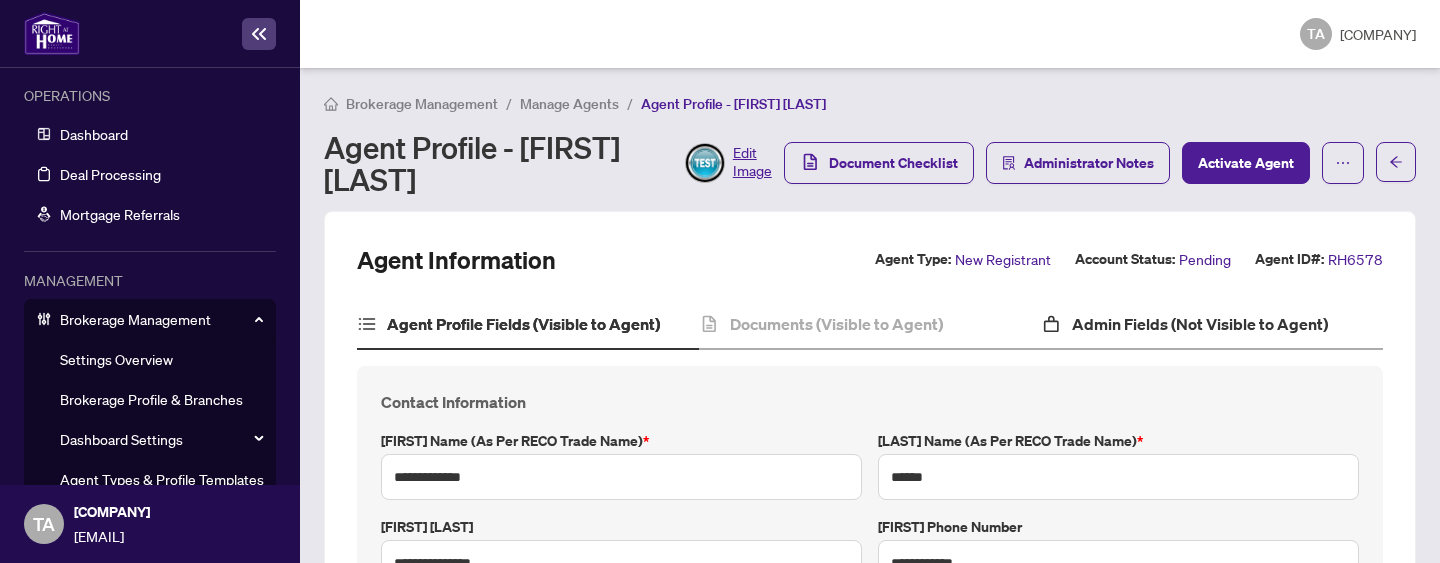 click on "Admin Fields (Not Visible to Agent)" at bounding box center [1212, 325] 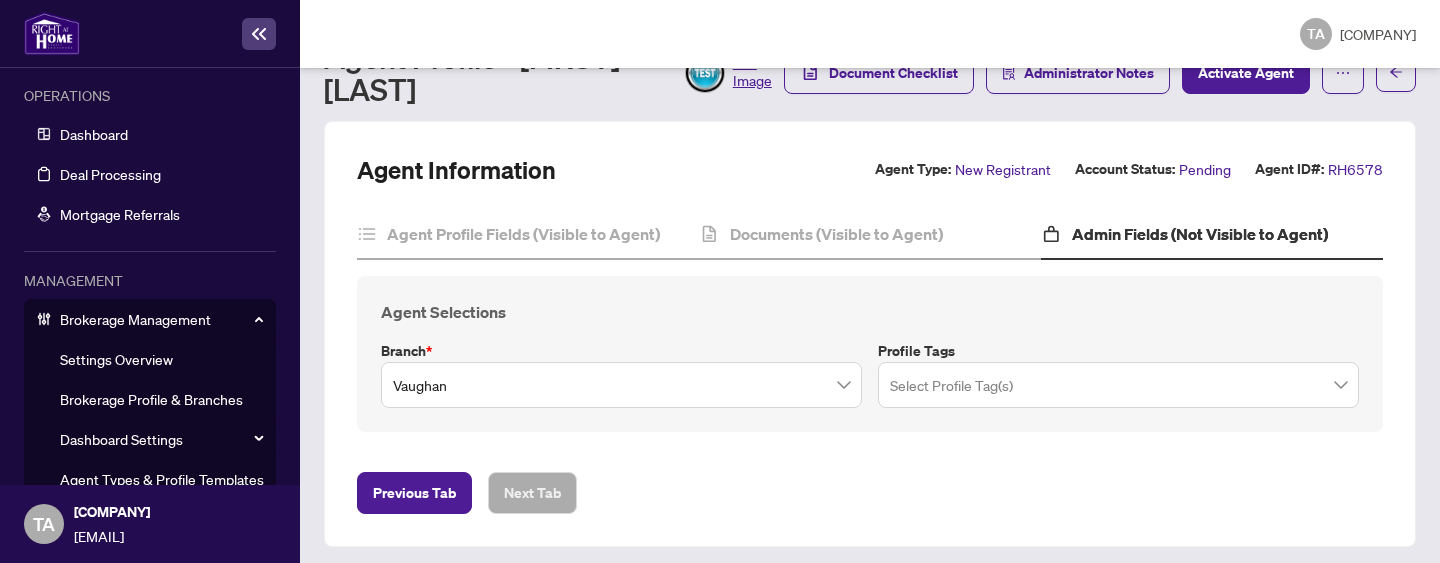 scroll, scrollTop: 0, scrollLeft: 0, axis: both 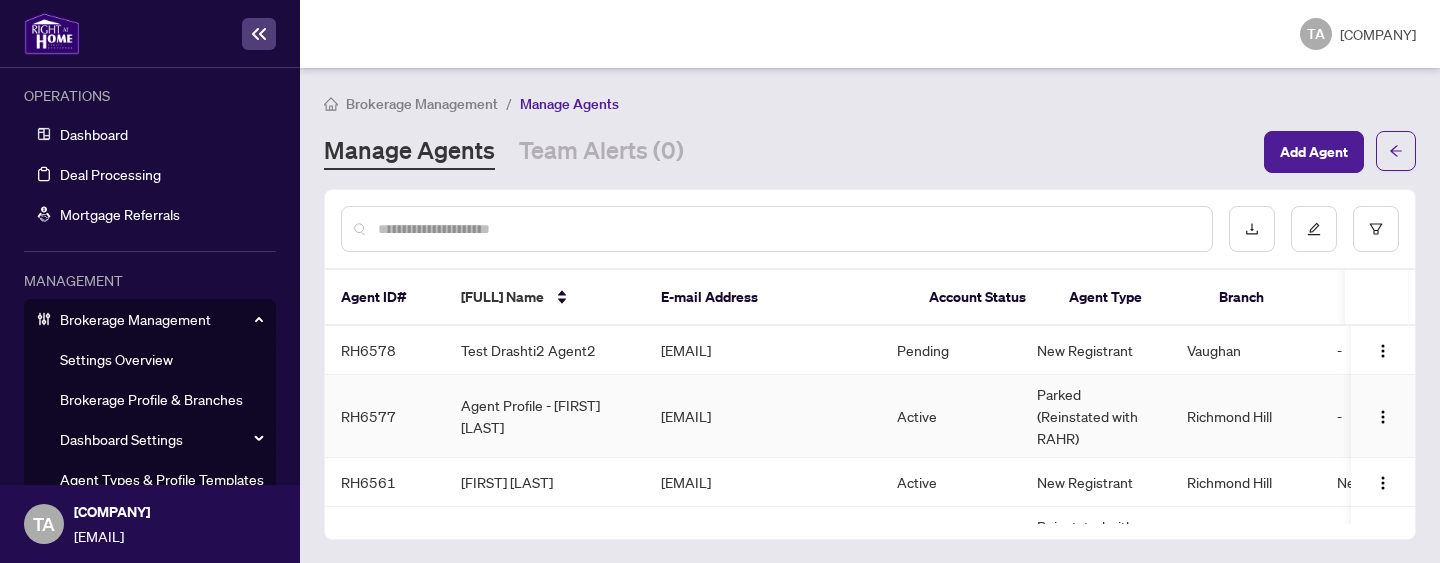 click on "Test Drashti Agent1" at bounding box center (545, 416) 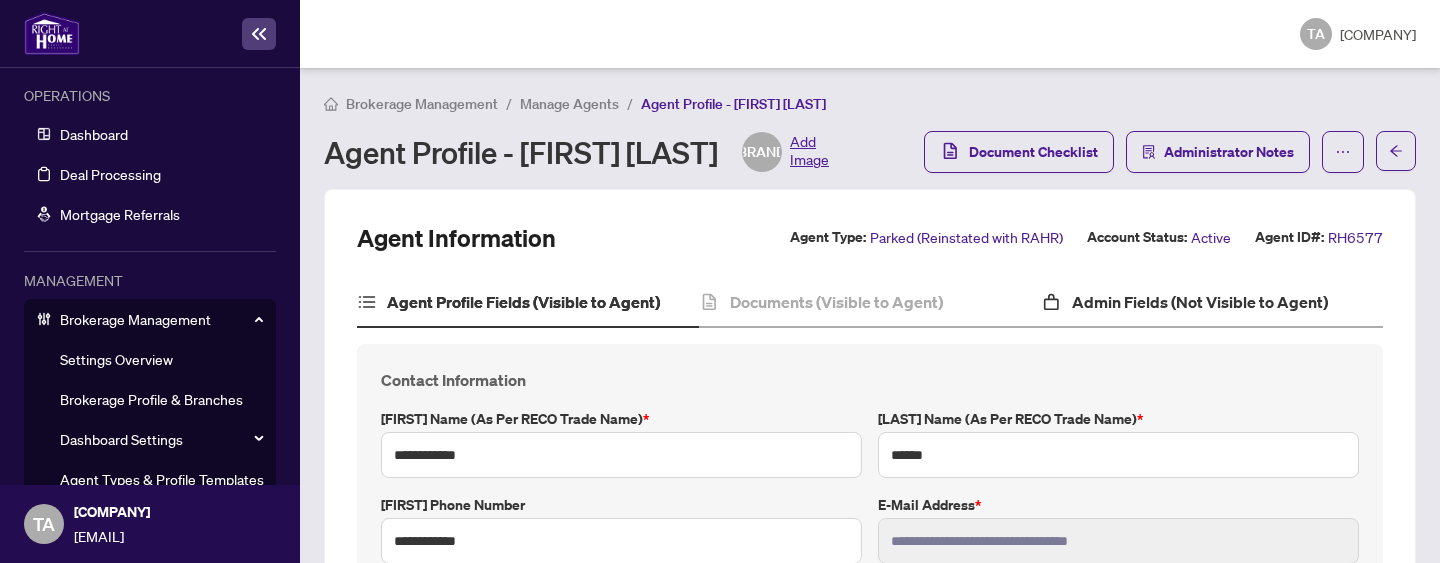 click on "Admin Fields (Not Visible to Agent)" at bounding box center (1212, 303) 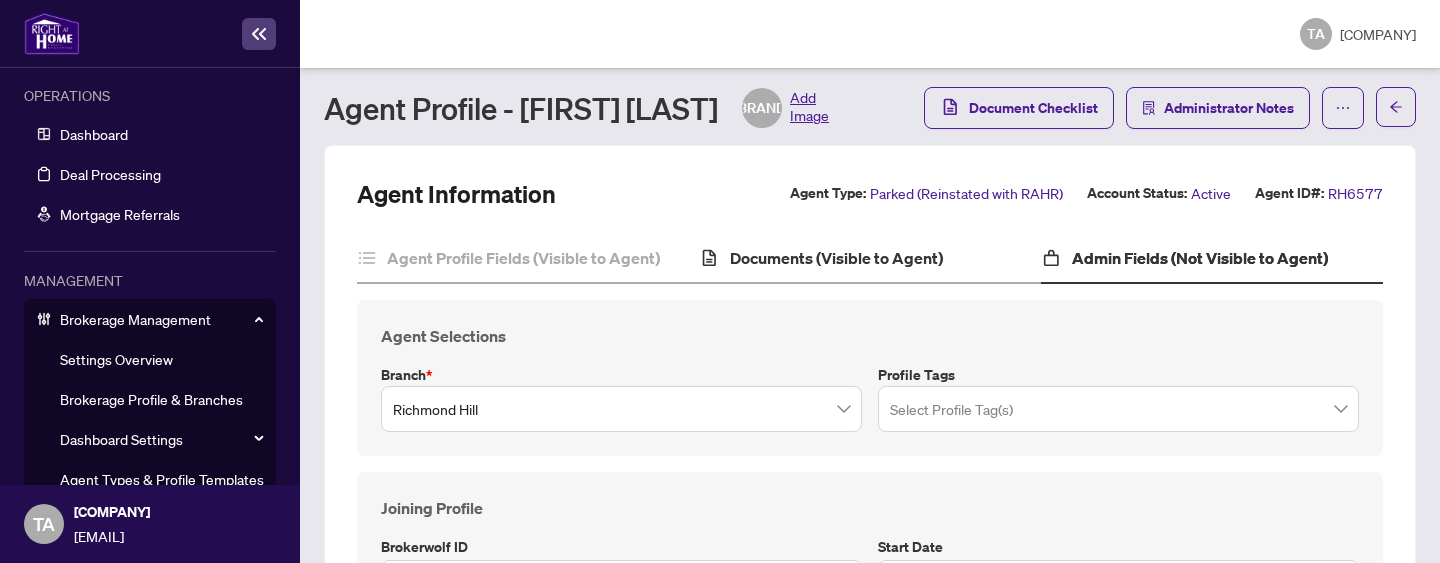 scroll, scrollTop: 40, scrollLeft: 0, axis: vertical 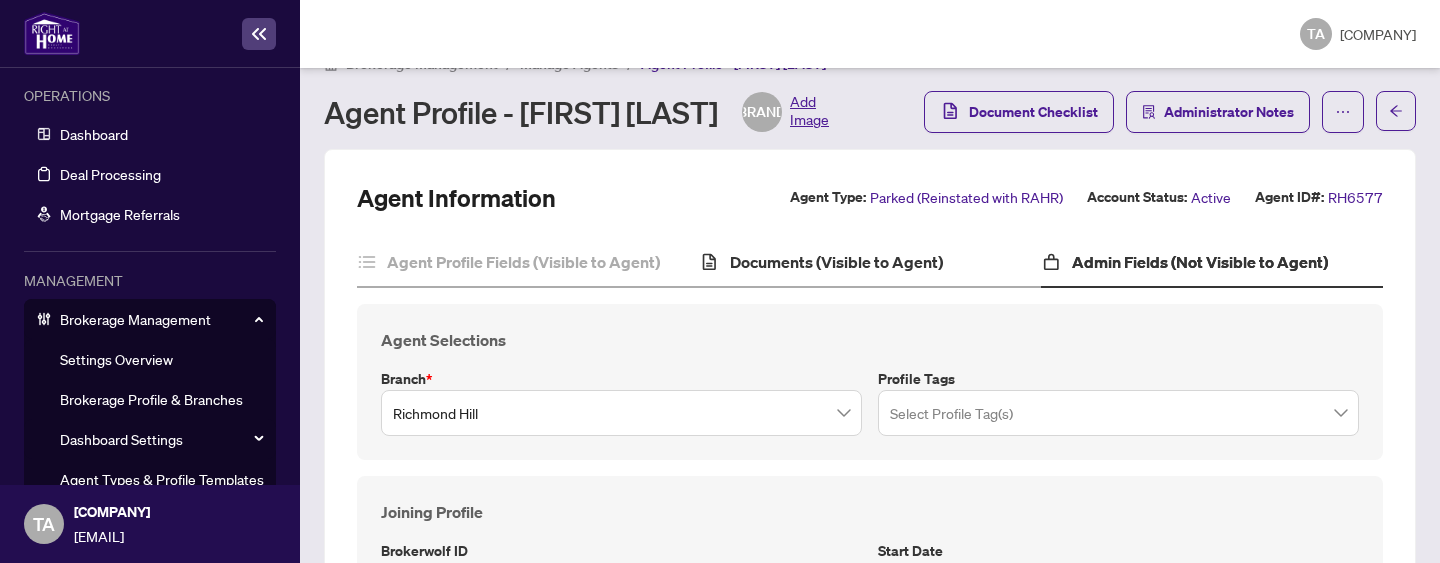 click on "Documents (Visible to Agent)" at bounding box center [870, 263] 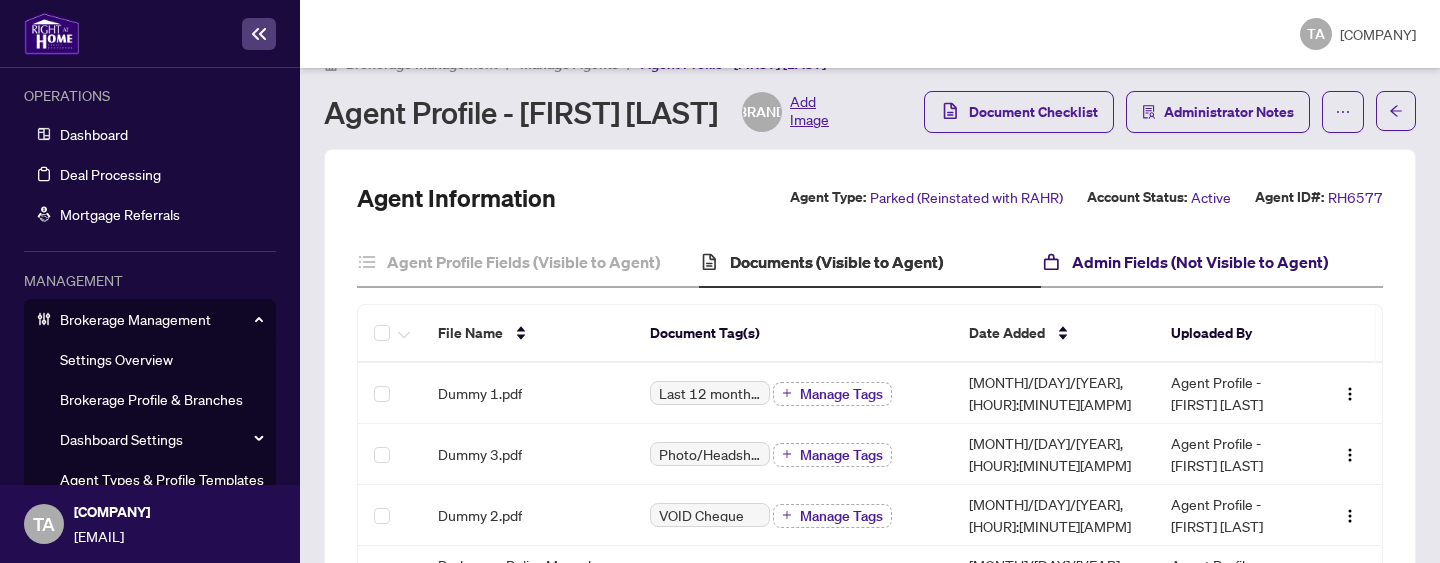 click on "Admin Fields (Not Visible to Agent)" at bounding box center [1200, 262] 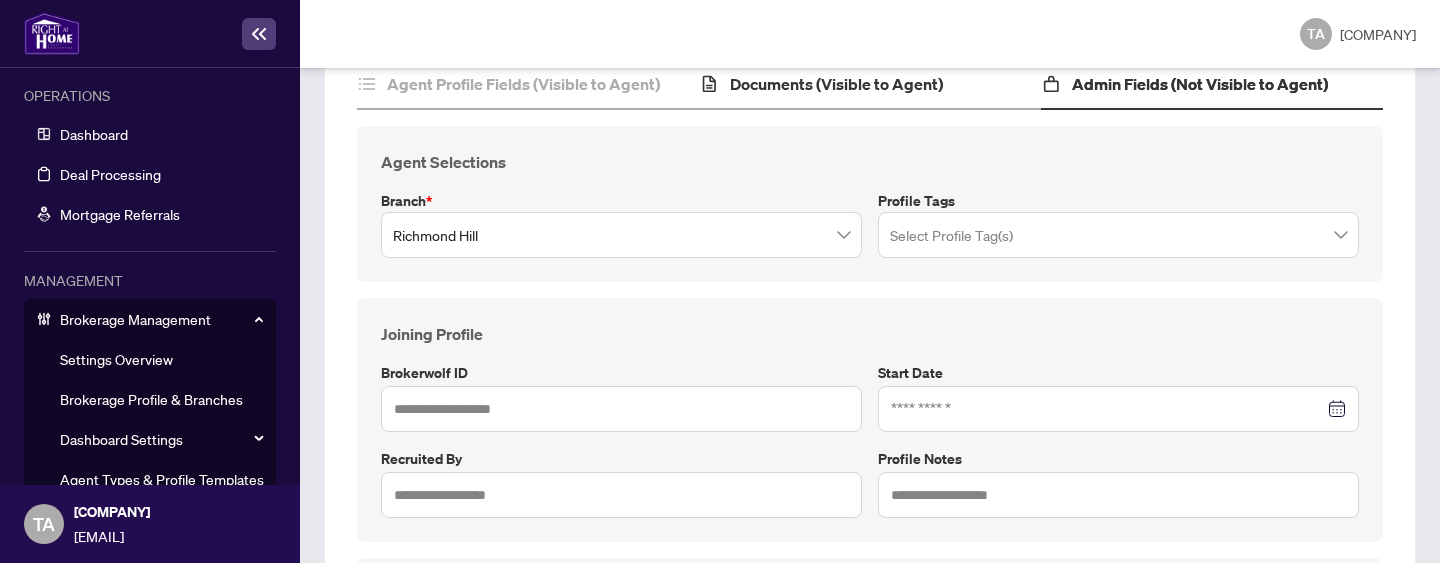scroll, scrollTop: 0, scrollLeft: 0, axis: both 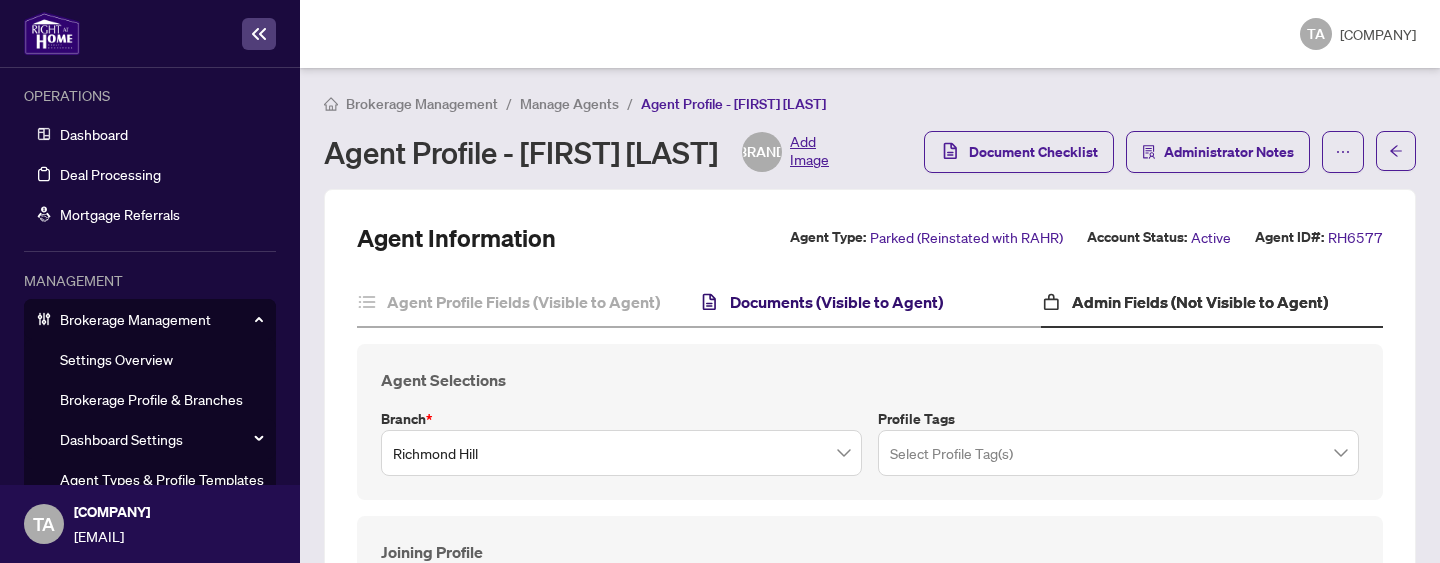 click on "Documents (Visible to Agent)" at bounding box center (836, 302) 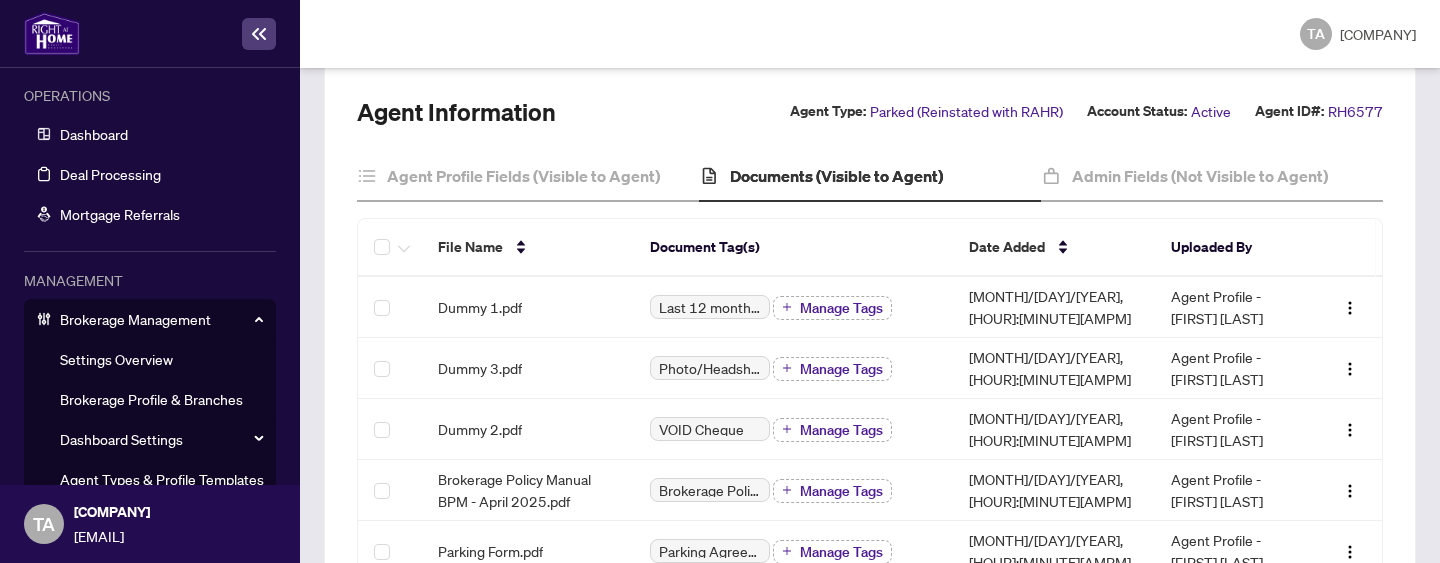 scroll, scrollTop: 0, scrollLeft: 0, axis: both 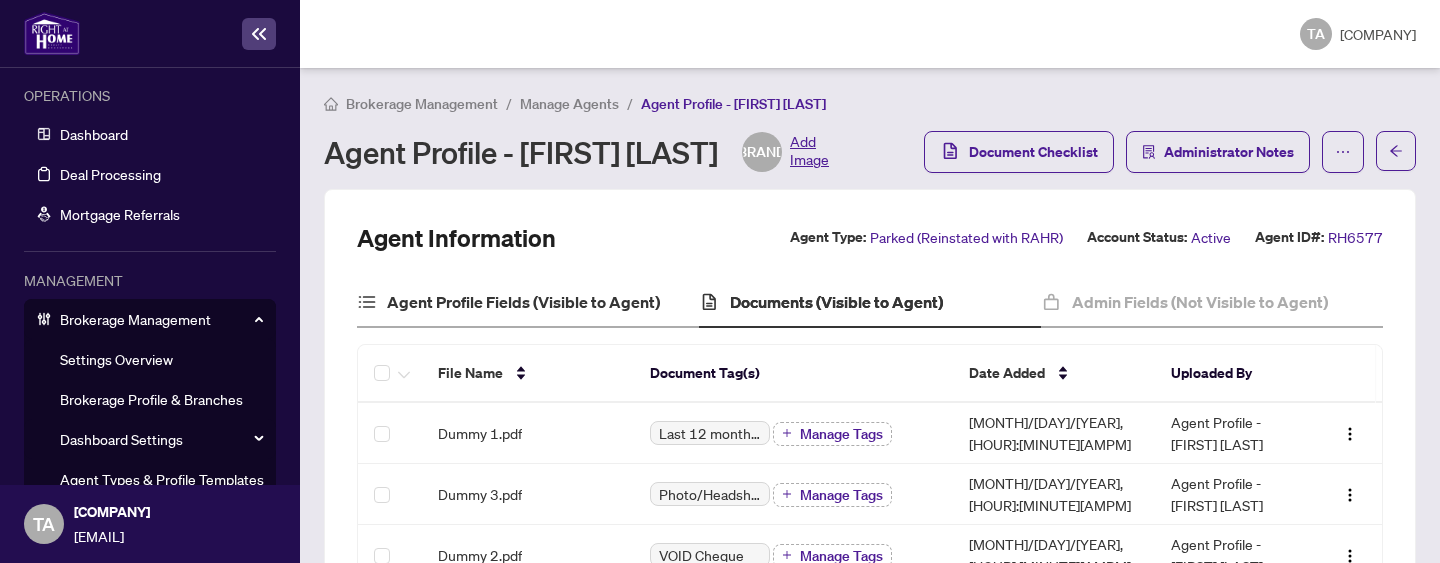 click on "Agent Profile Fields (Visible to Agent)" at bounding box center [528, 303] 